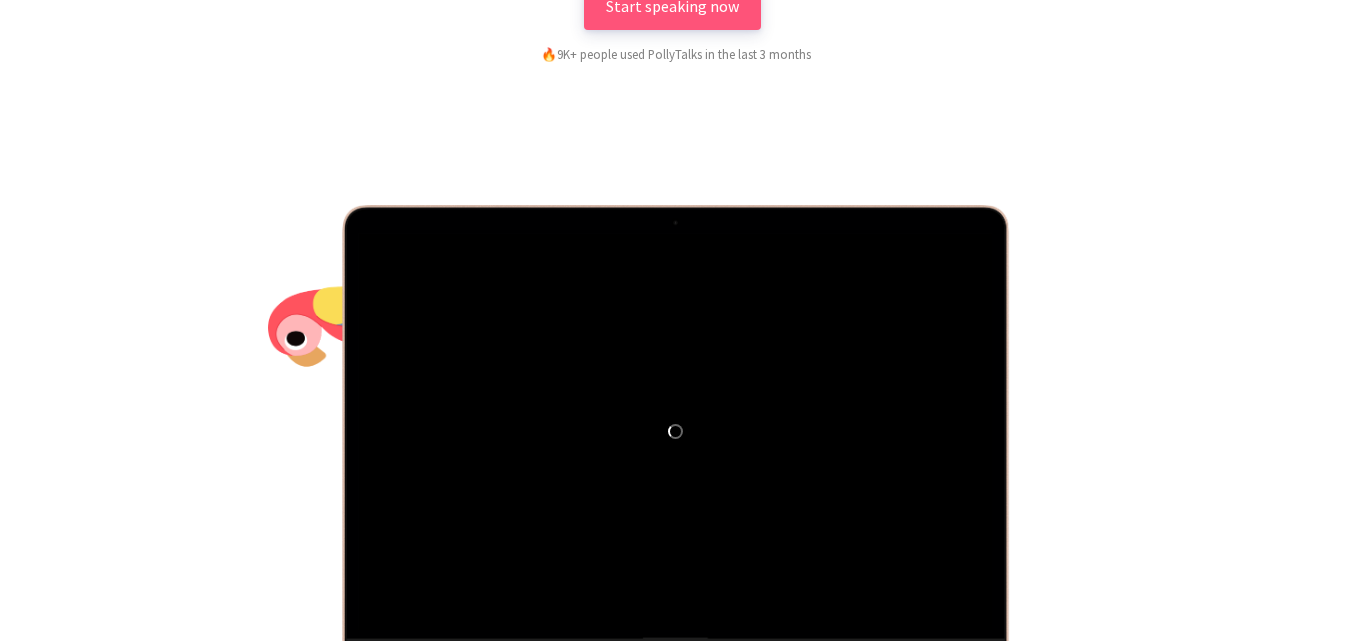 scroll, scrollTop: 200, scrollLeft: 0, axis: vertical 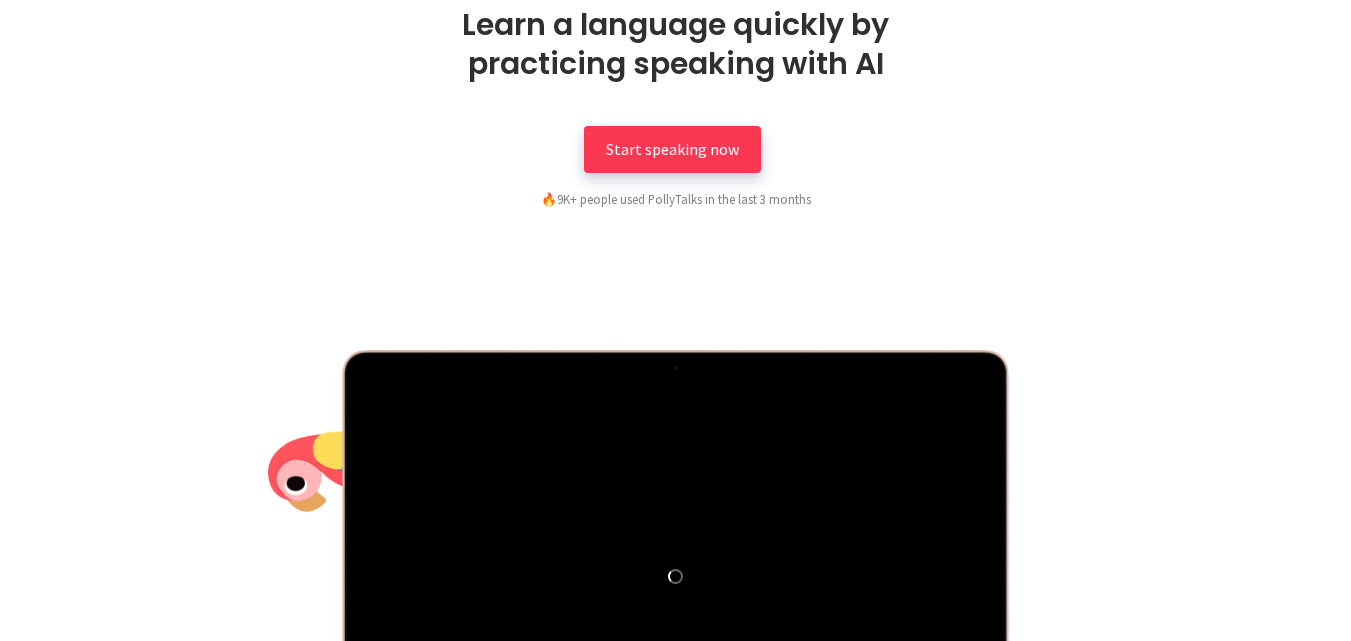 click on "Start speaking now" at bounding box center [672, 149] 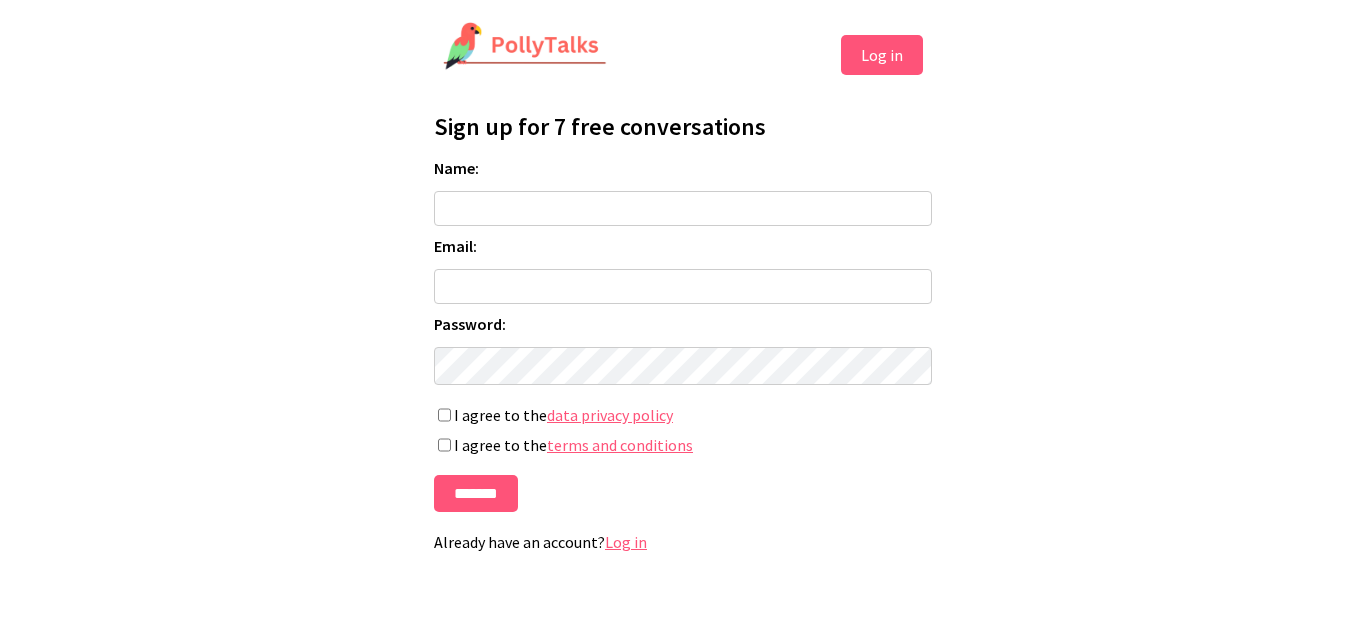 scroll, scrollTop: 0, scrollLeft: 0, axis: both 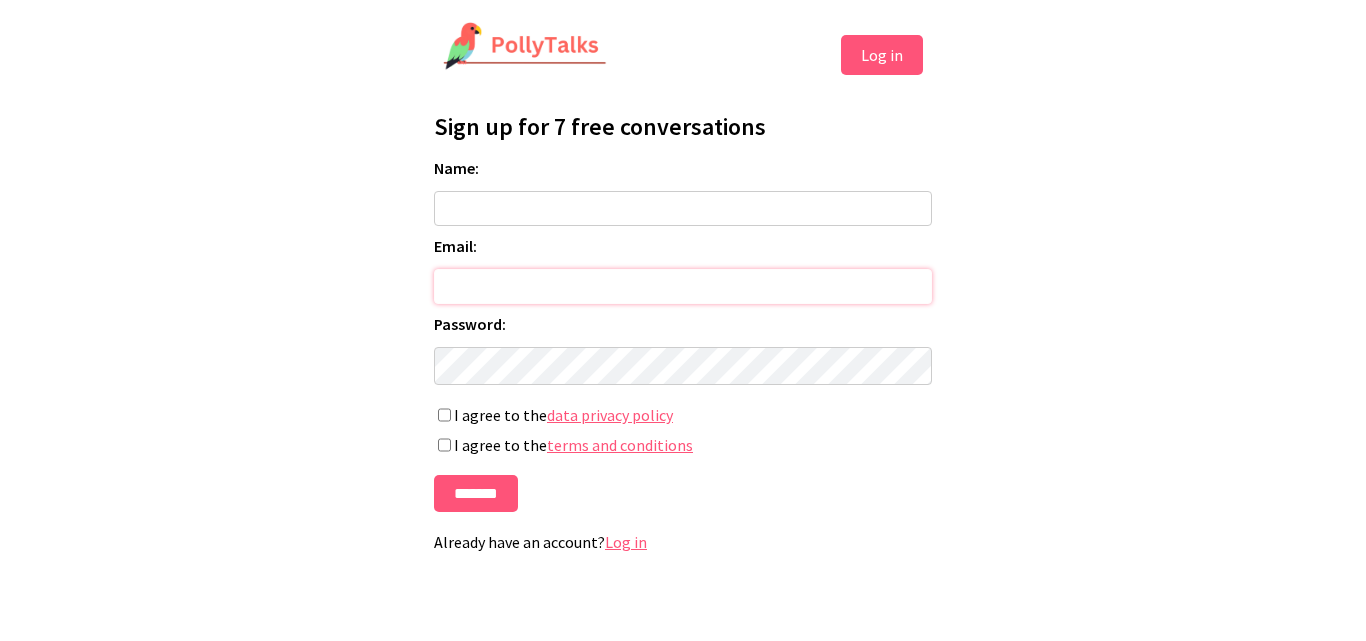 type on "**********" 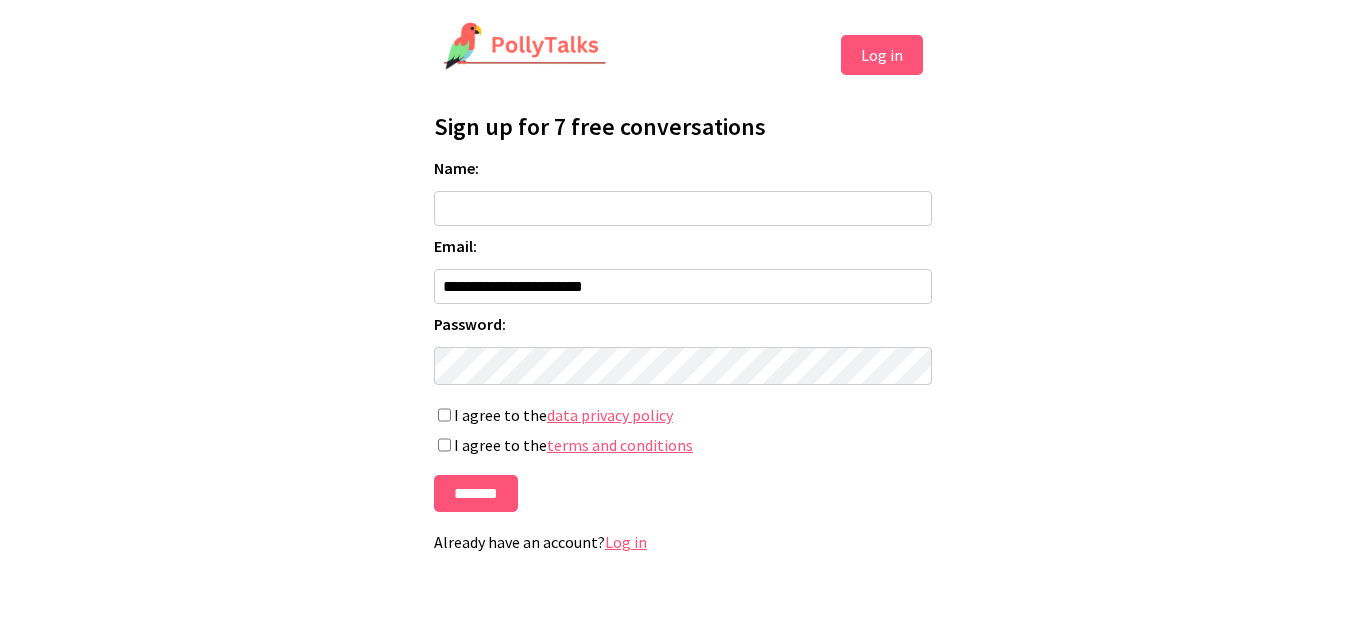 click on "Log in" at bounding box center [882, 55] 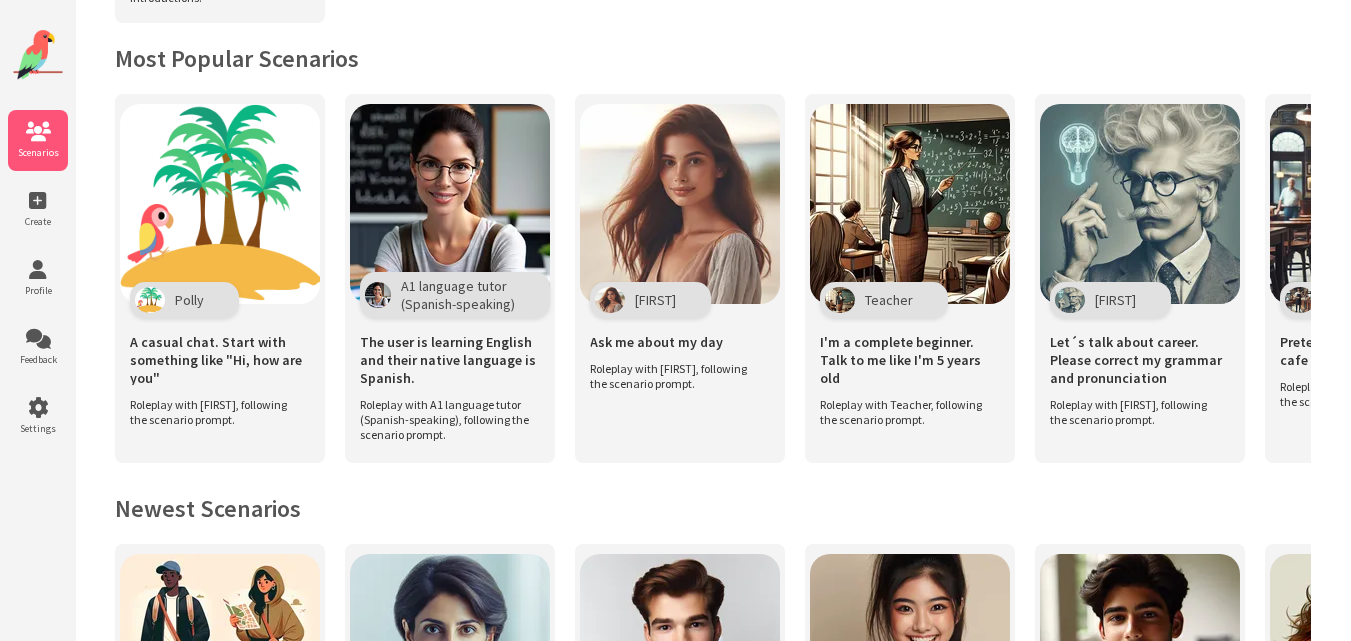 scroll, scrollTop: 400, scrollLeft: 0, axis: vertical 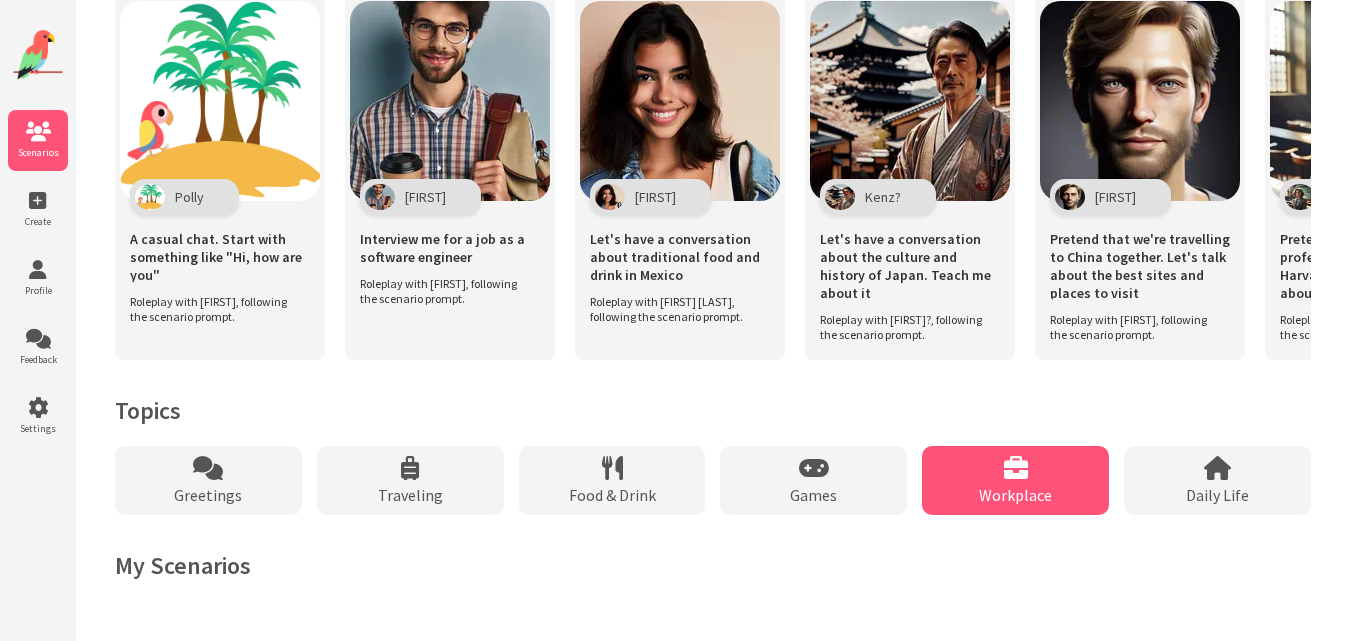 click on "Workplace" at bounding box center [1015, 480] 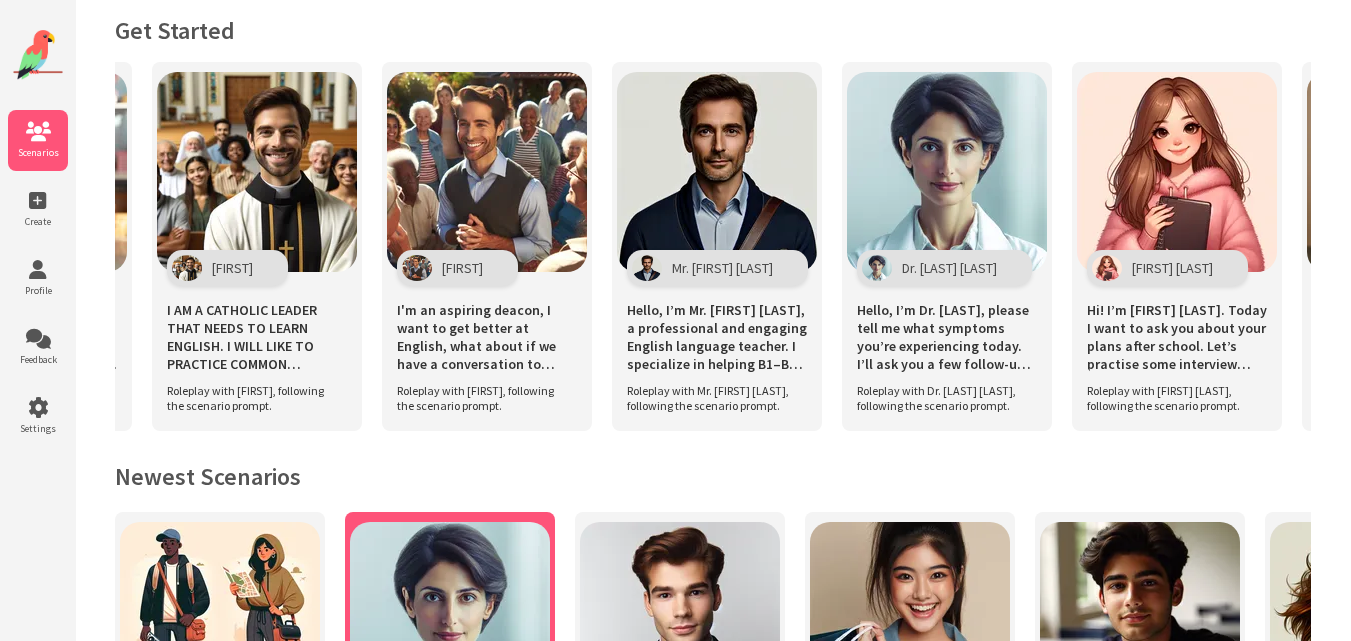 scroll, scrollTop: 0, scrollLeft: 0, axis: both 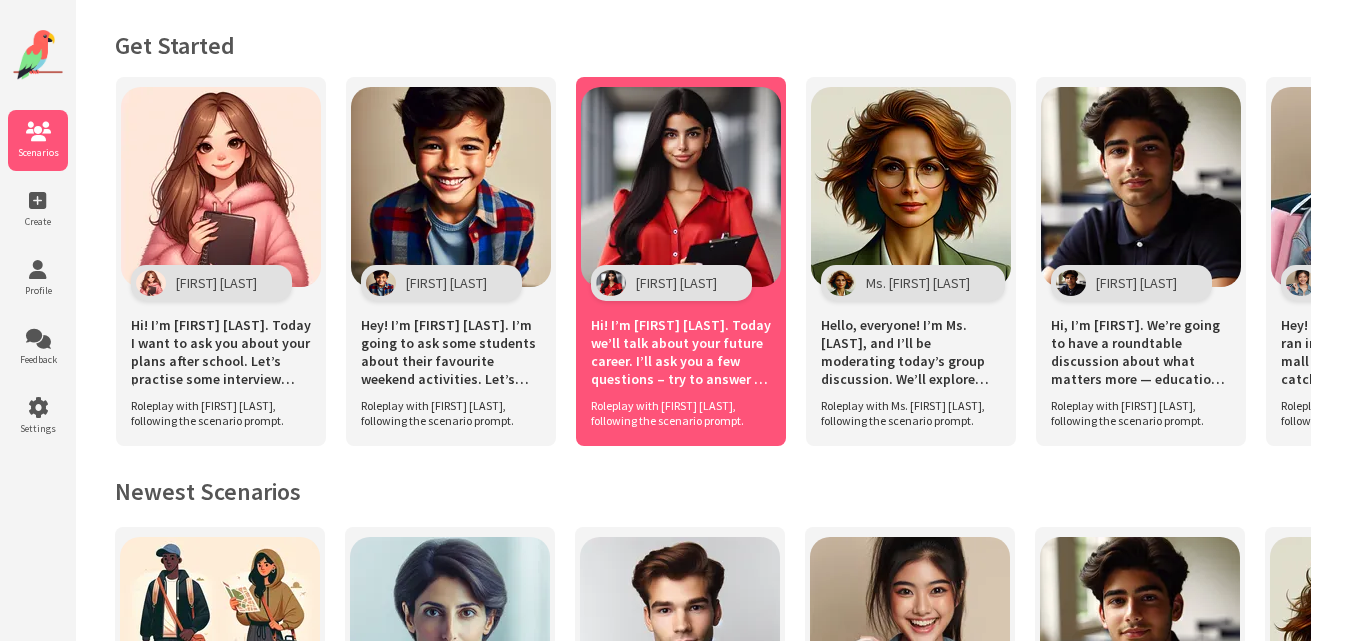 click on "Roleplay with [FIRST] [LAST], following the scenario prompt." at bounding box center (681, 413) 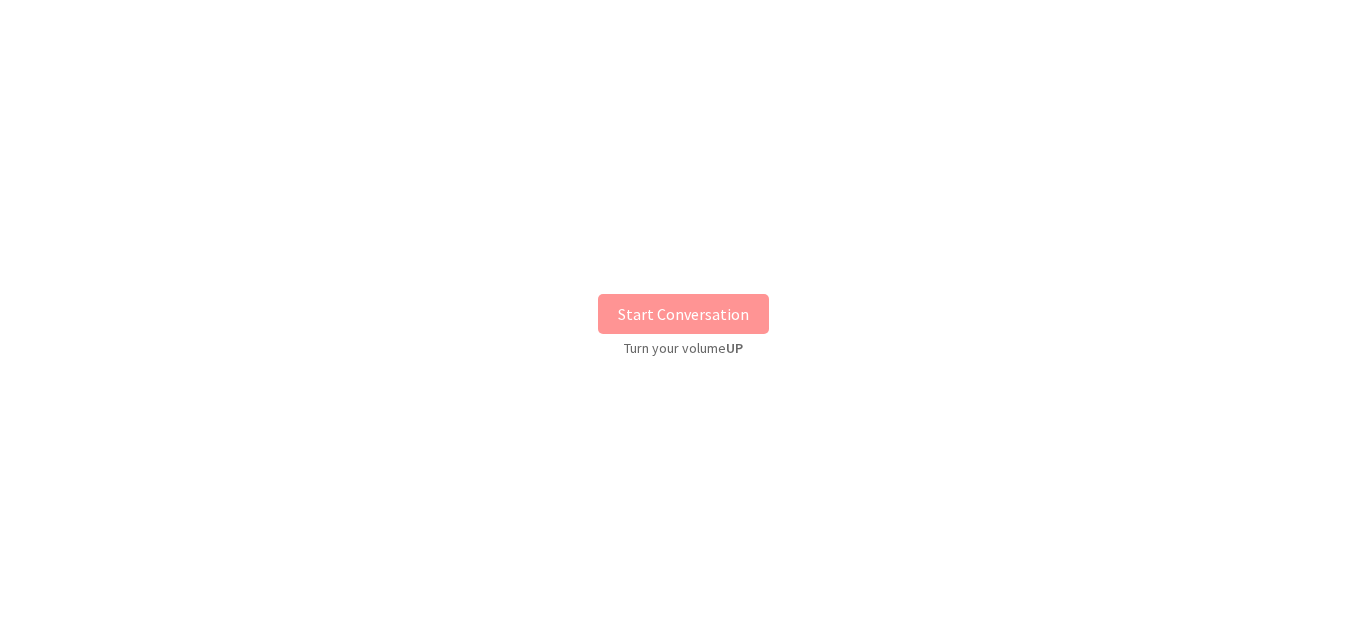 scroll, scrollTop: 0, scrollLeft: 0, axis: both 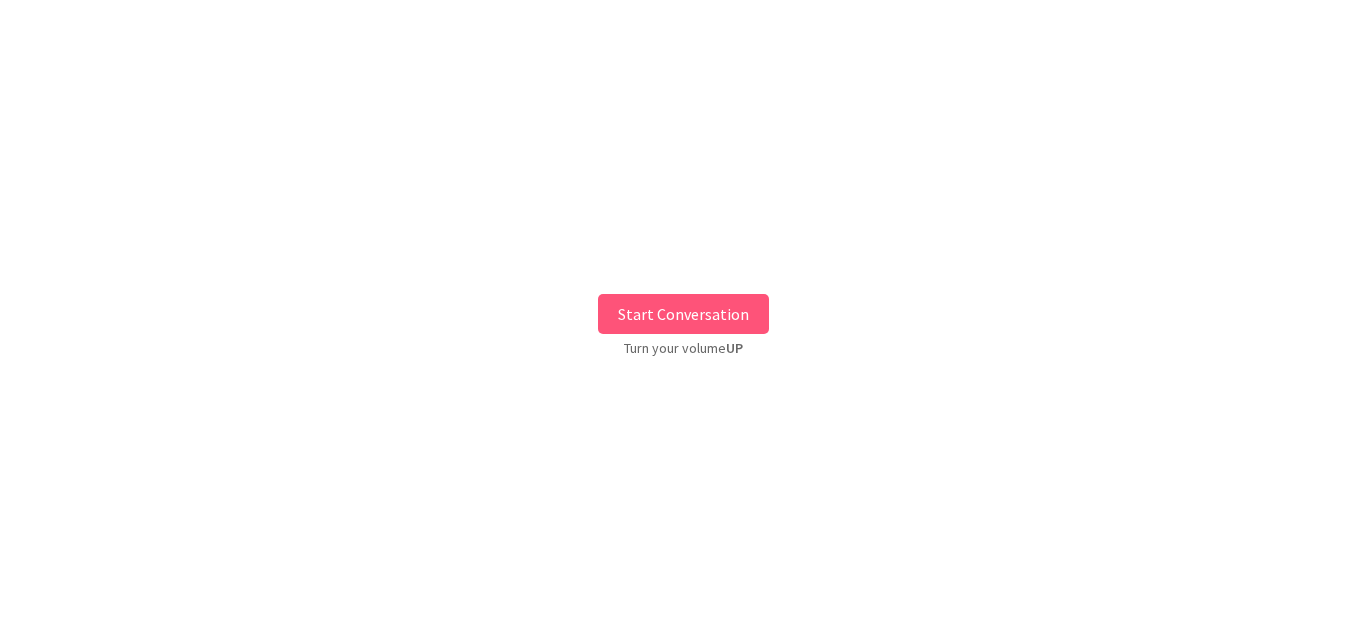 click on "Start Conversation" at bounding box center (683, 314) 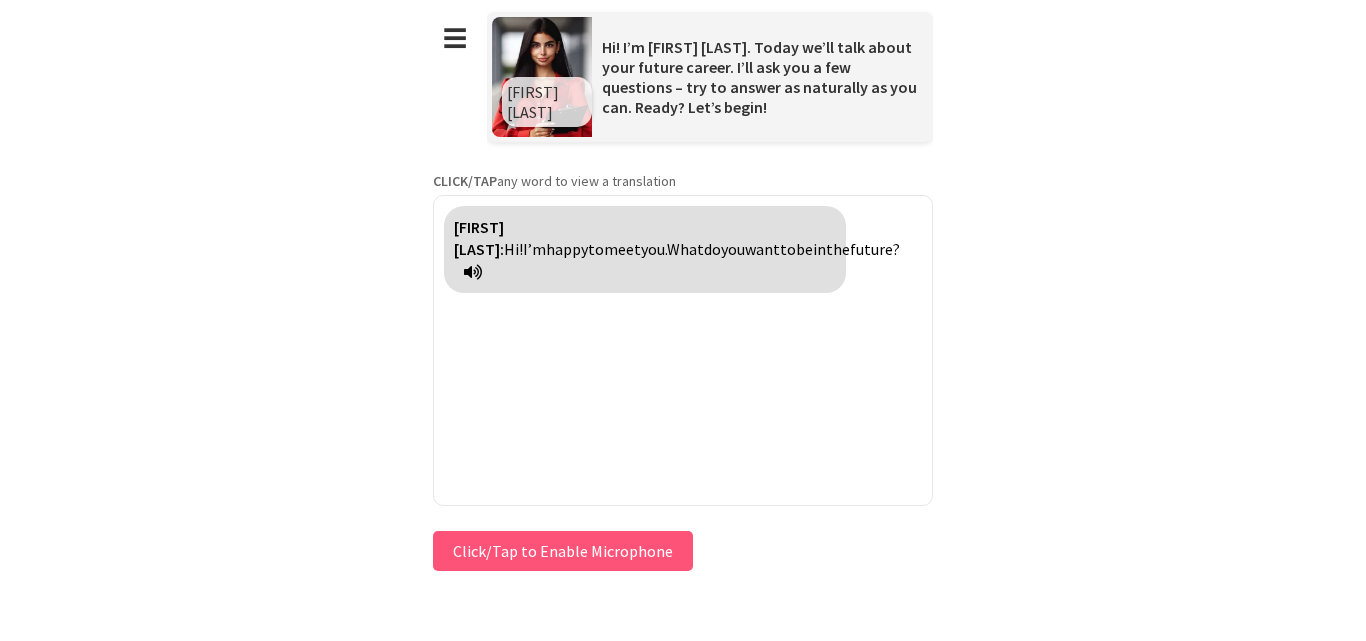click on "Click/Tap to Enable Microphone" at bounding box center (563, 551) 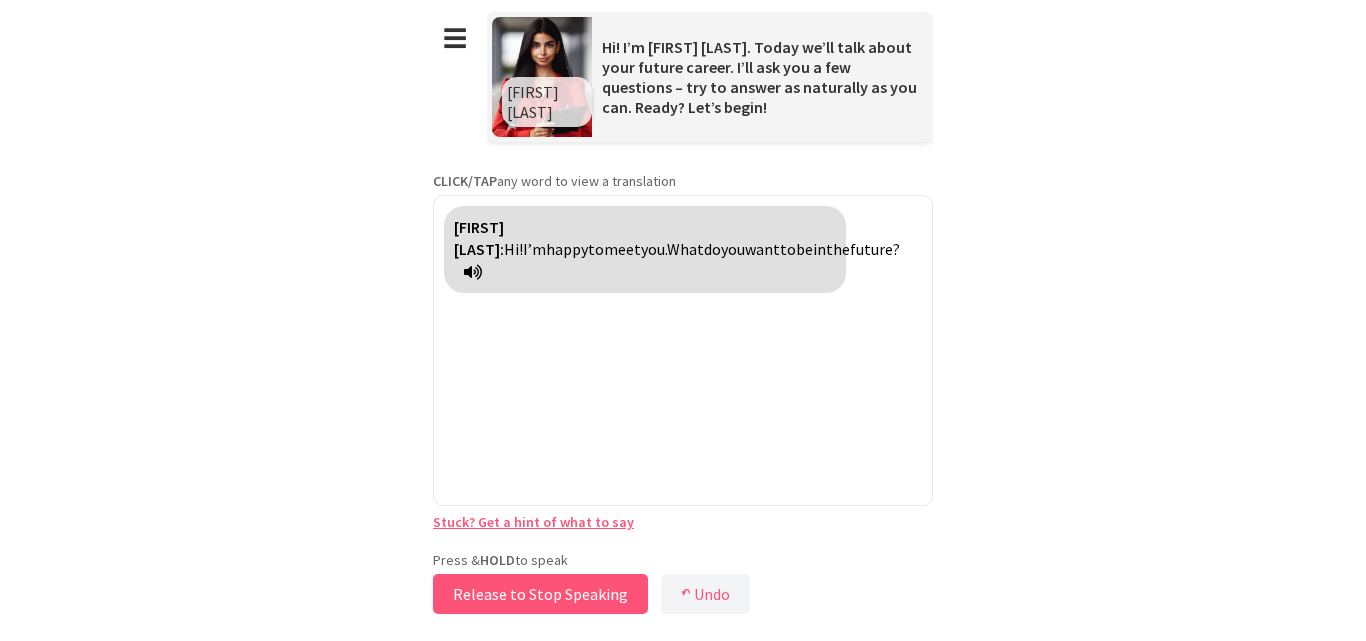 click on "Release to Stop Speaking" at bounding box center (540, 594) 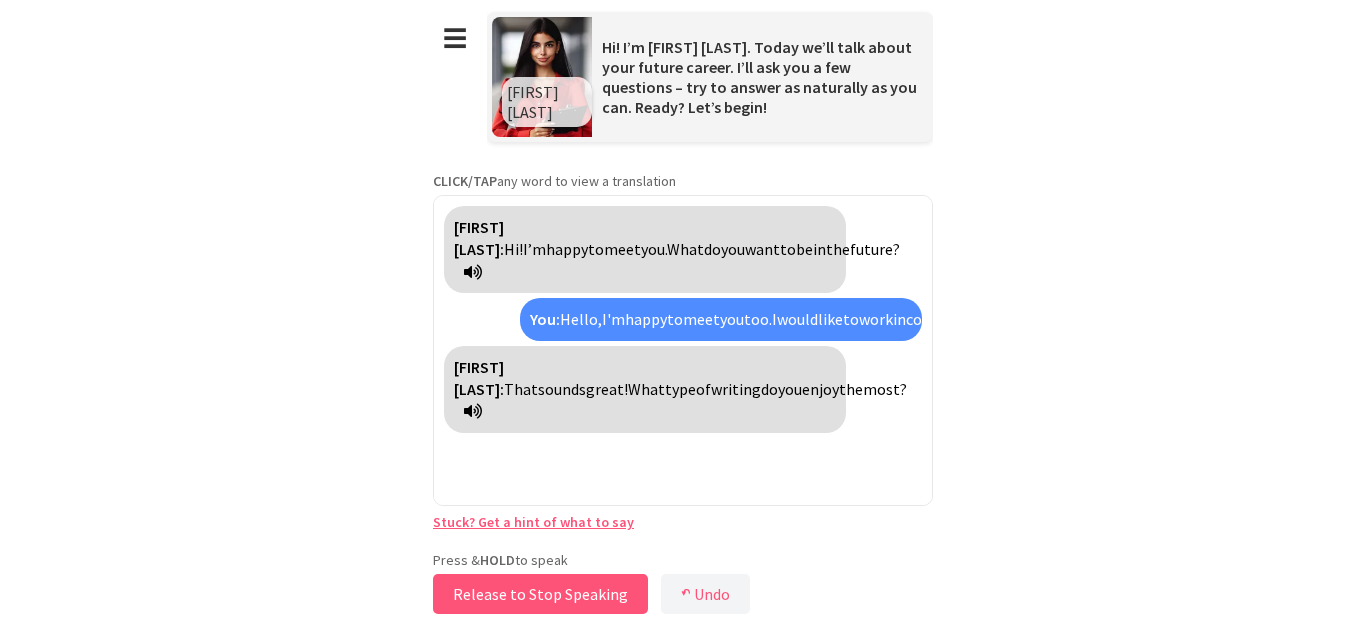 click on "Release to Stop Speaking" at bounding box center [540, 594] 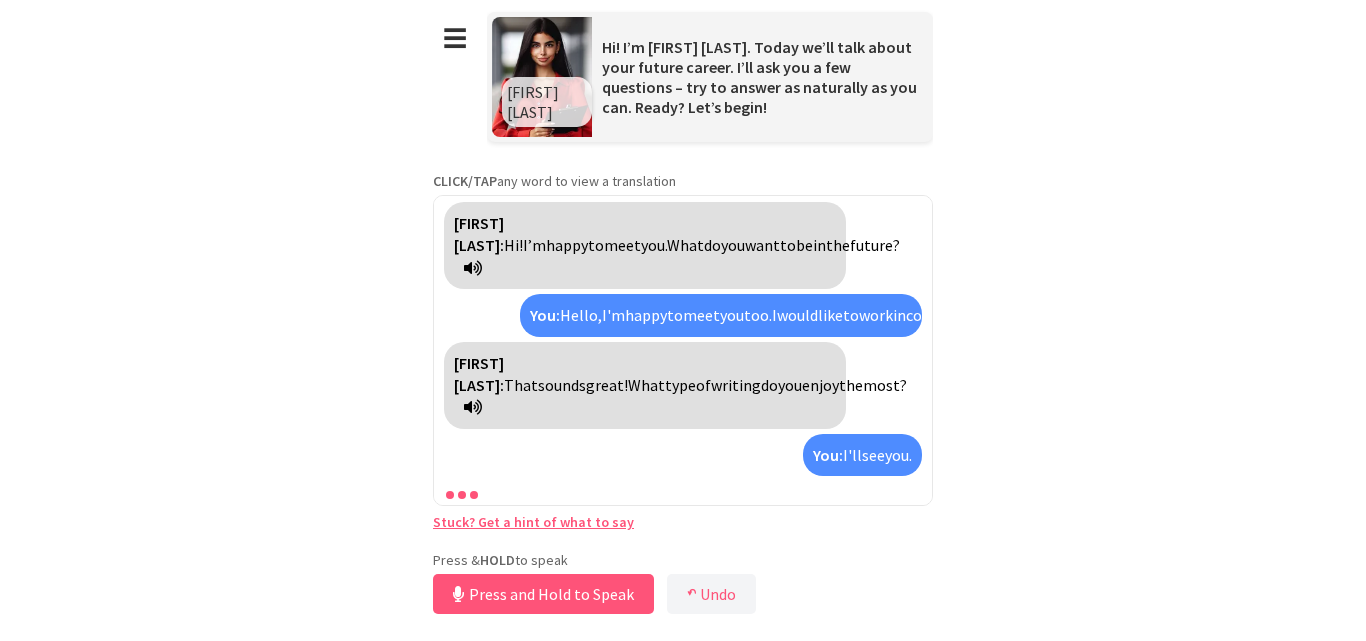 scroll, scrollTop: 72, scrollLeft: 0, axis: vertical 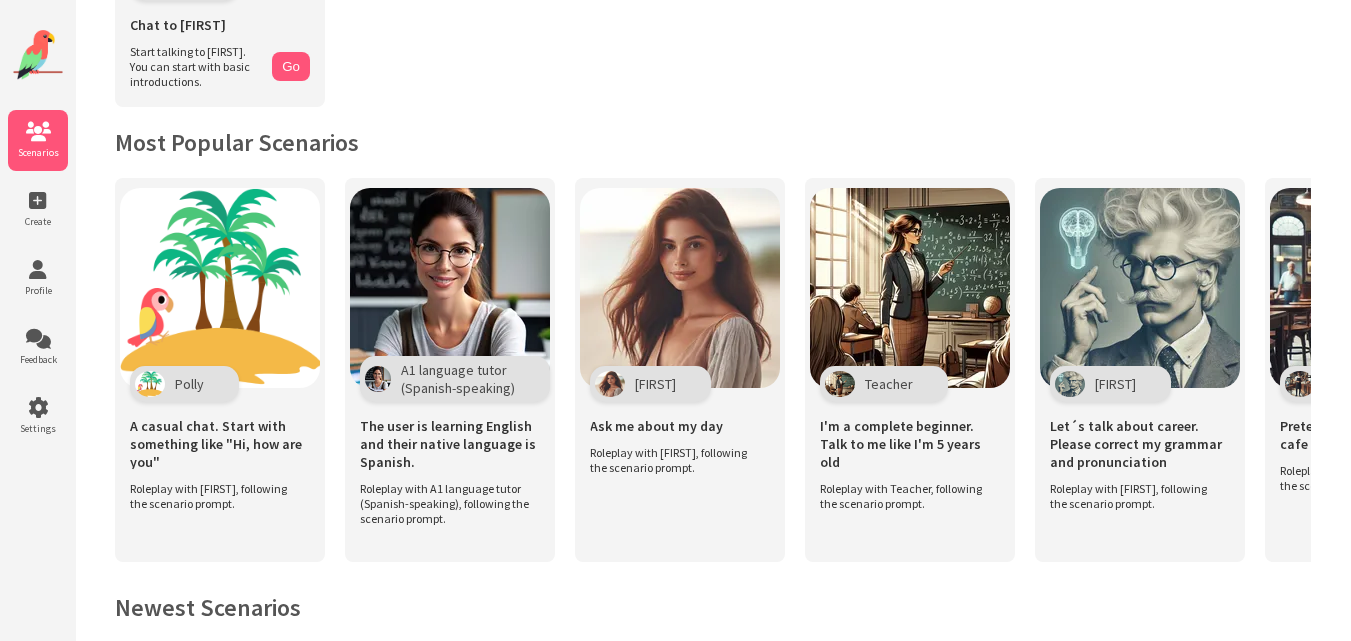 click on "Get Started
[FIRST]
Chat to [FIRST]
Start talking to [FIRST]. You can start with basic introductions.
Go
Most Popular Scenarios
[FIRST]
A casual chat. Start with something like "Hi, how are you"
Roleplay with [FIRST], following the scenario prompt.
A1 language tutor (Spanish-speaking)" at bounding box center (713, 729) 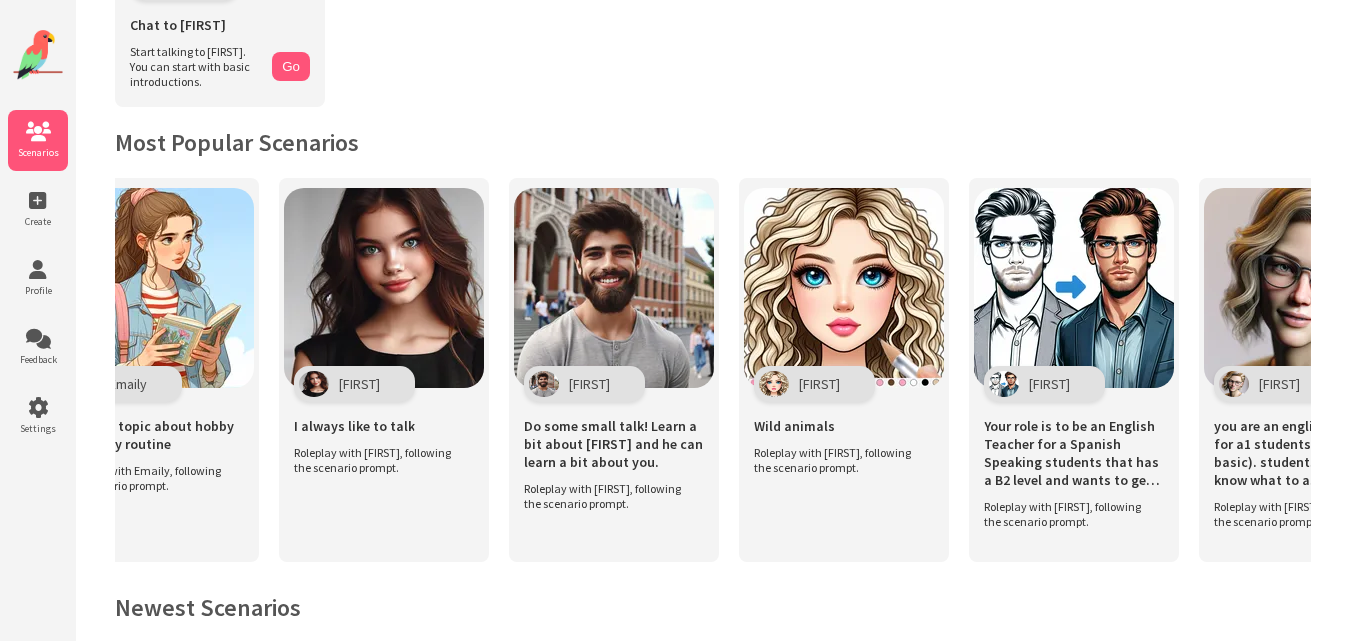 scroll, scrollTop: 0, scrollLeft: 2625, axis: horizontal 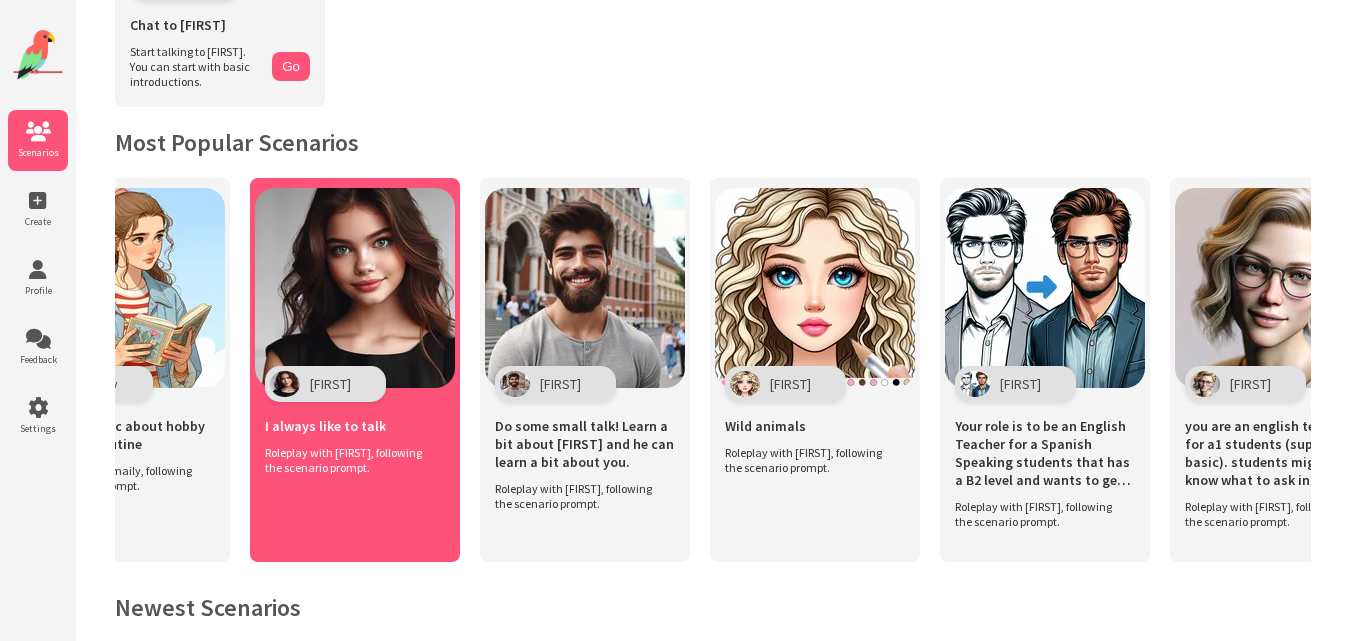 click on "Roleplay with [FIRST], following the scenario prompt." at bounding box center [350, 460] 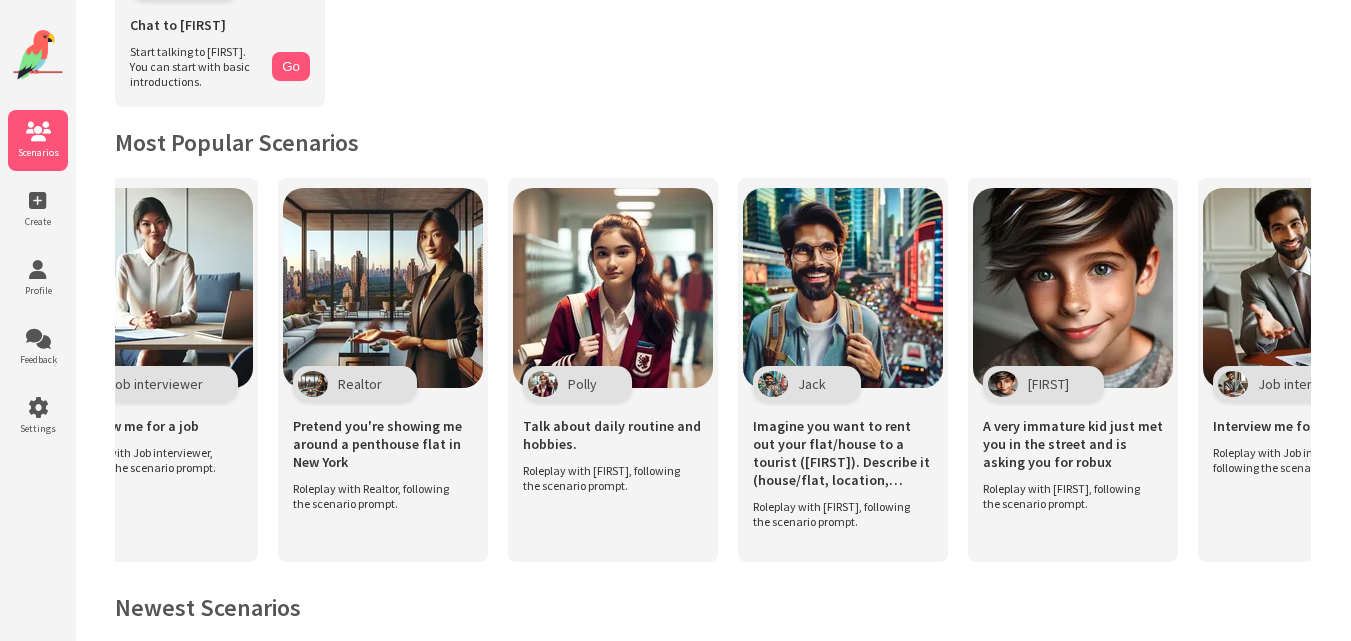 scroll, scrollTop: 0, scrollLeft: 4082, axis: horizontal 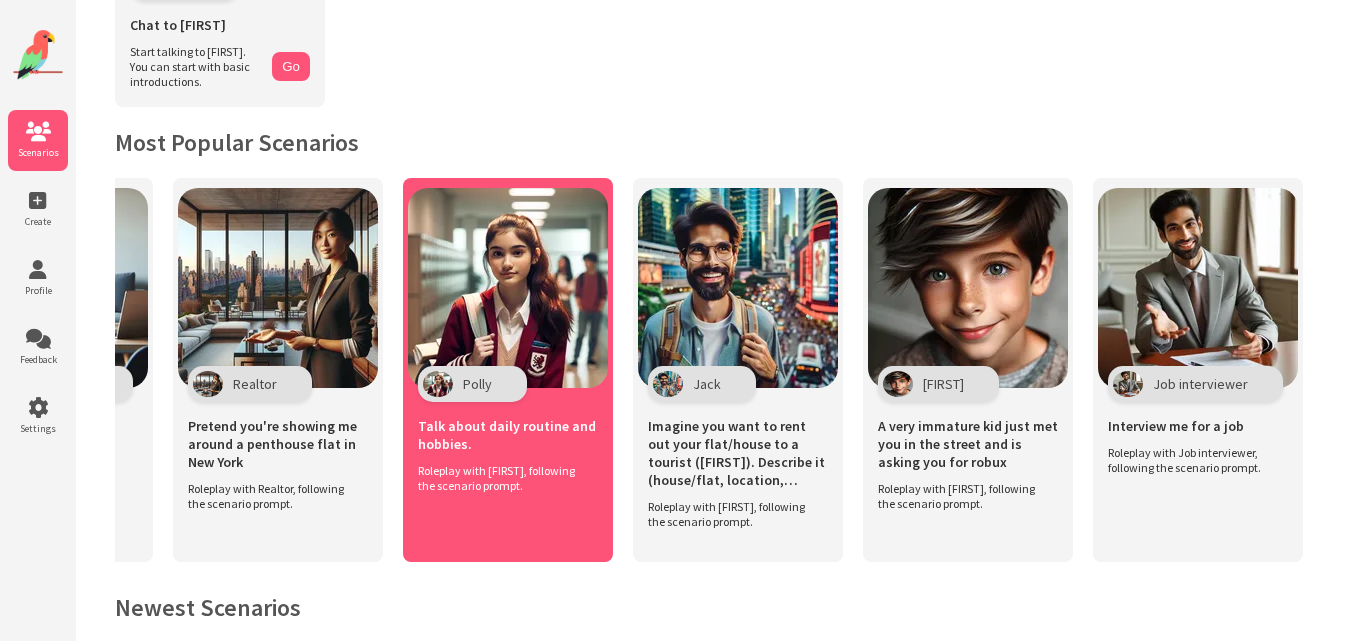 click on "Talk about daily routine and hobbies." at bounding box center [508, 435] 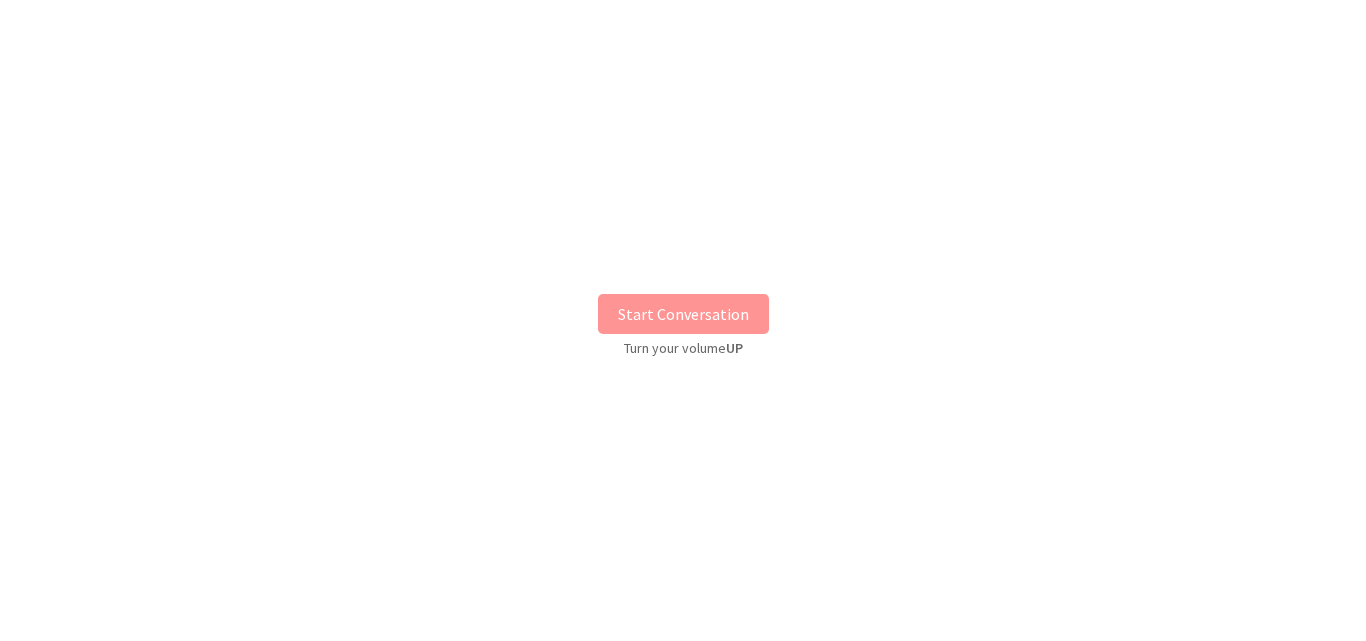 scroll, scrollTop: 0, scrollLeft: 0, axis: both 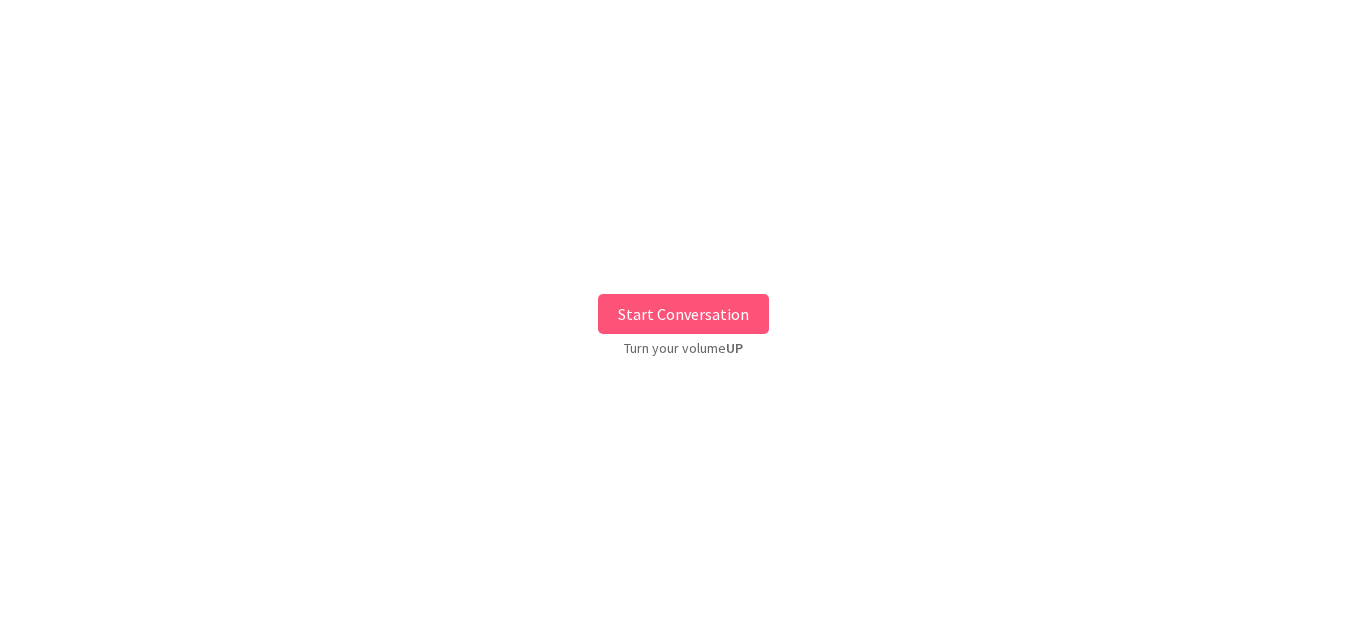 click on "Start Conversation" at bounding box center (683, 314) 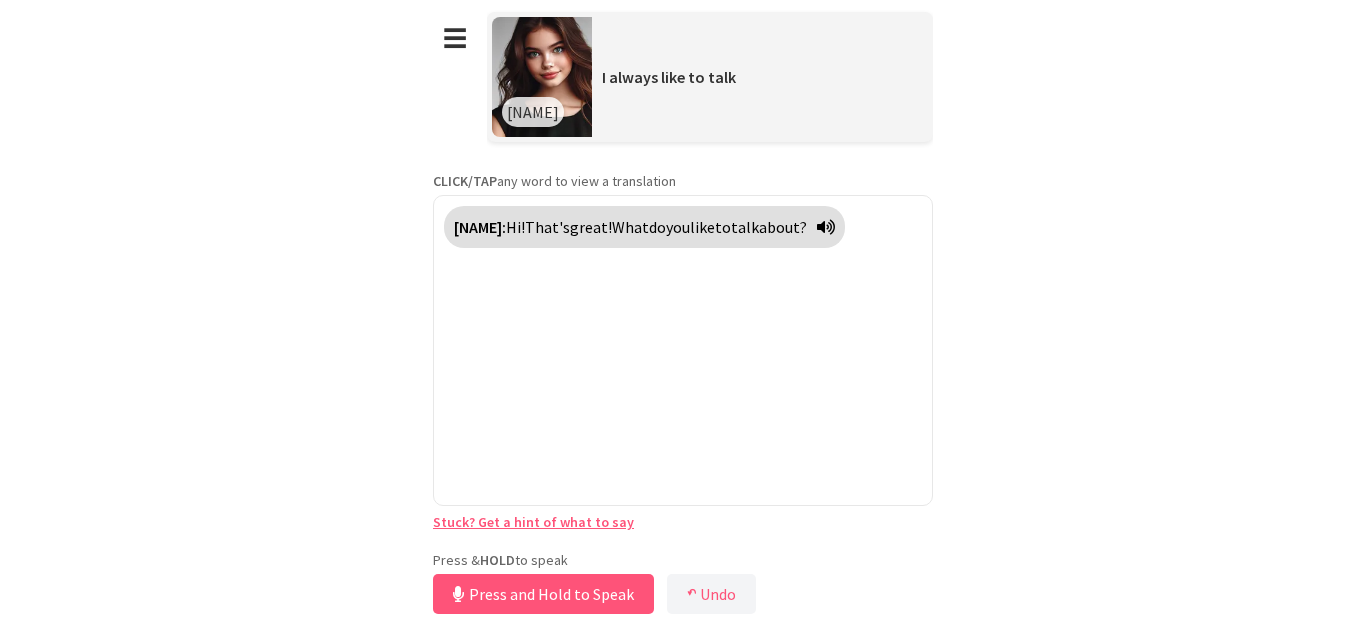 click on "**********" at bounding box center (683, 309) 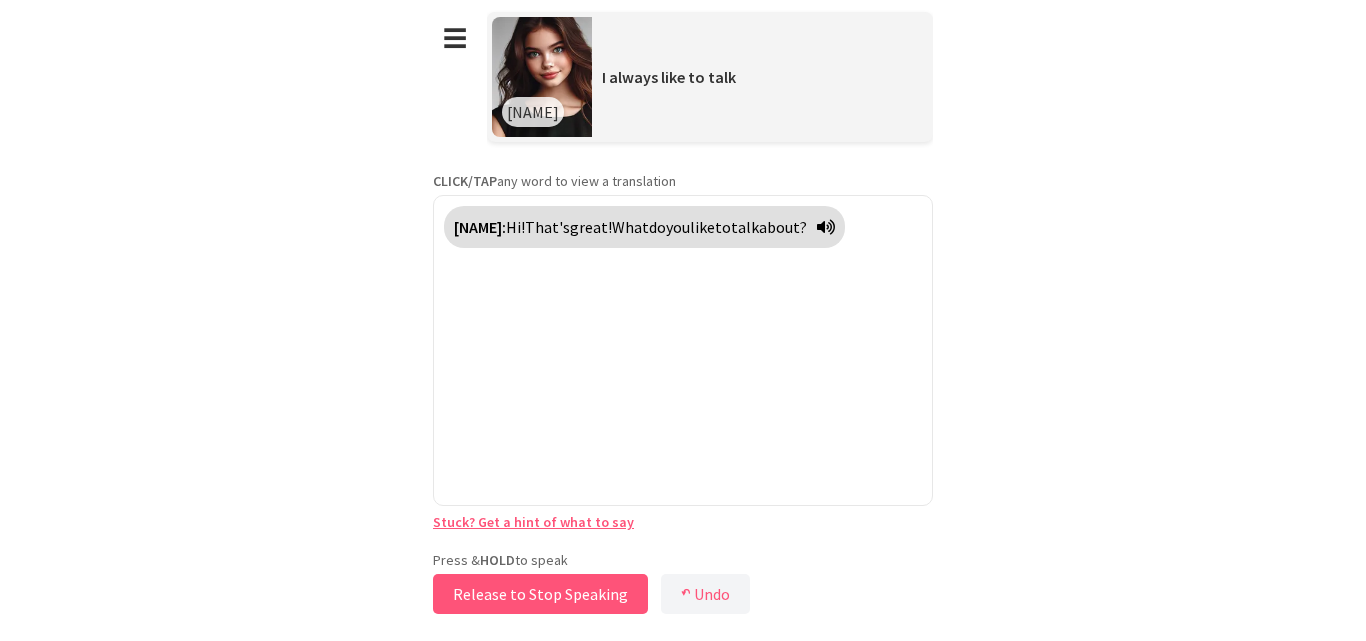 click on "Release to Stop Speaking" at bounding box center (540, 594) 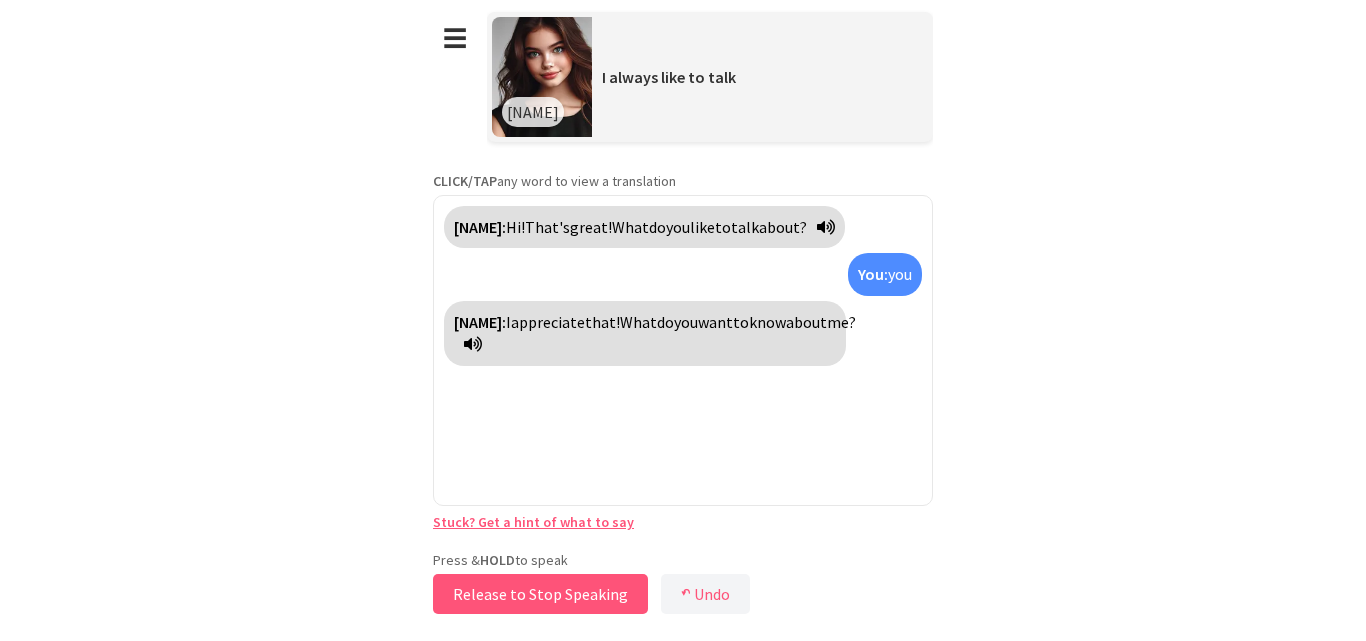 click on "Release to Stop Speaking" at bounding box center (540, 594) 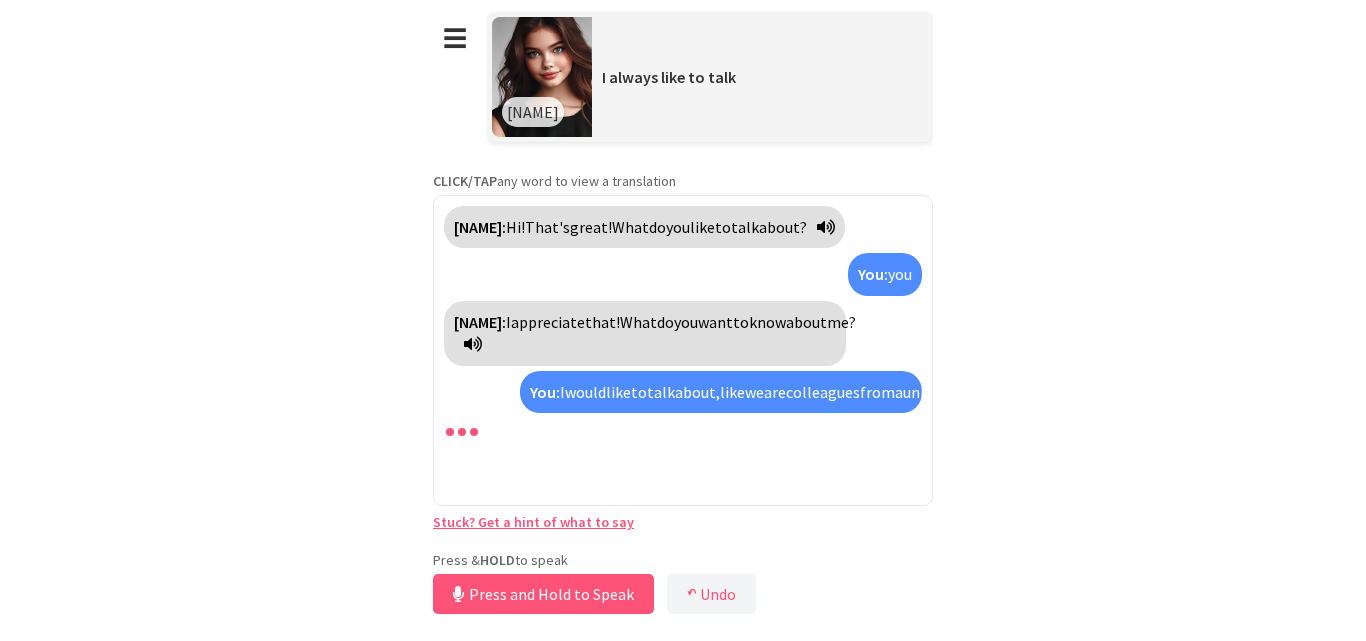 scroll, scrollTop: 184, scrollLeft: 0, axis: vertical 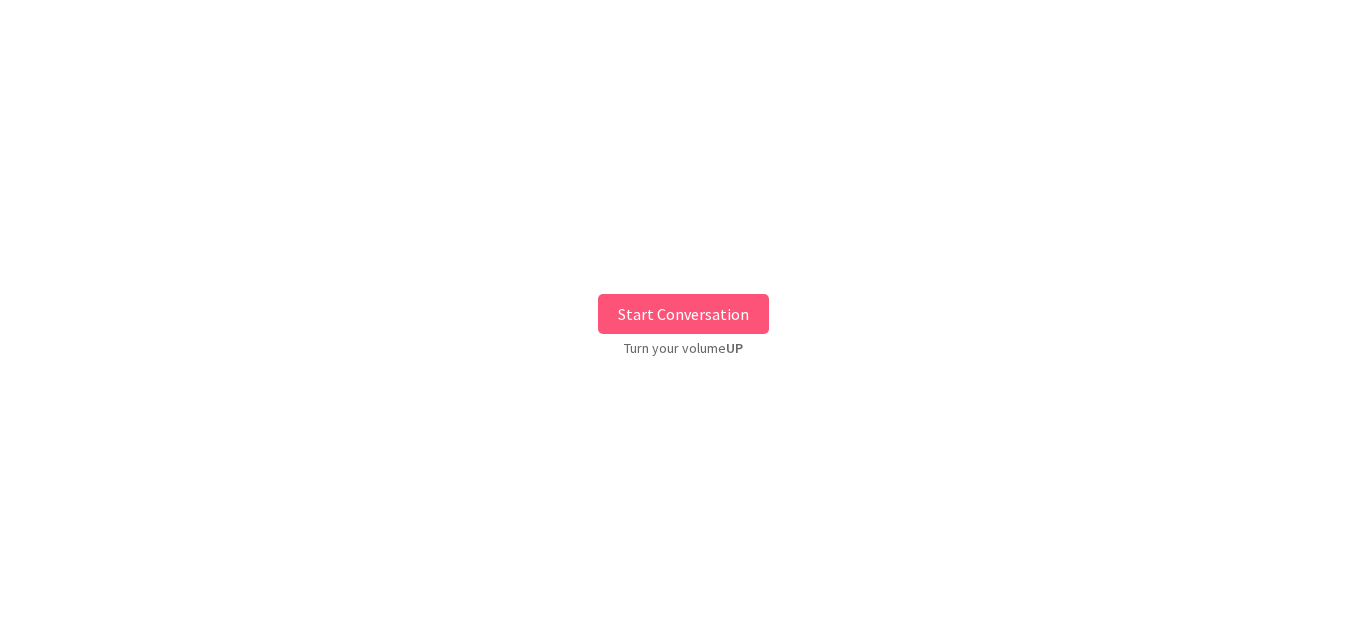 click on "Start Conversation" at bounding box center (683, 314) 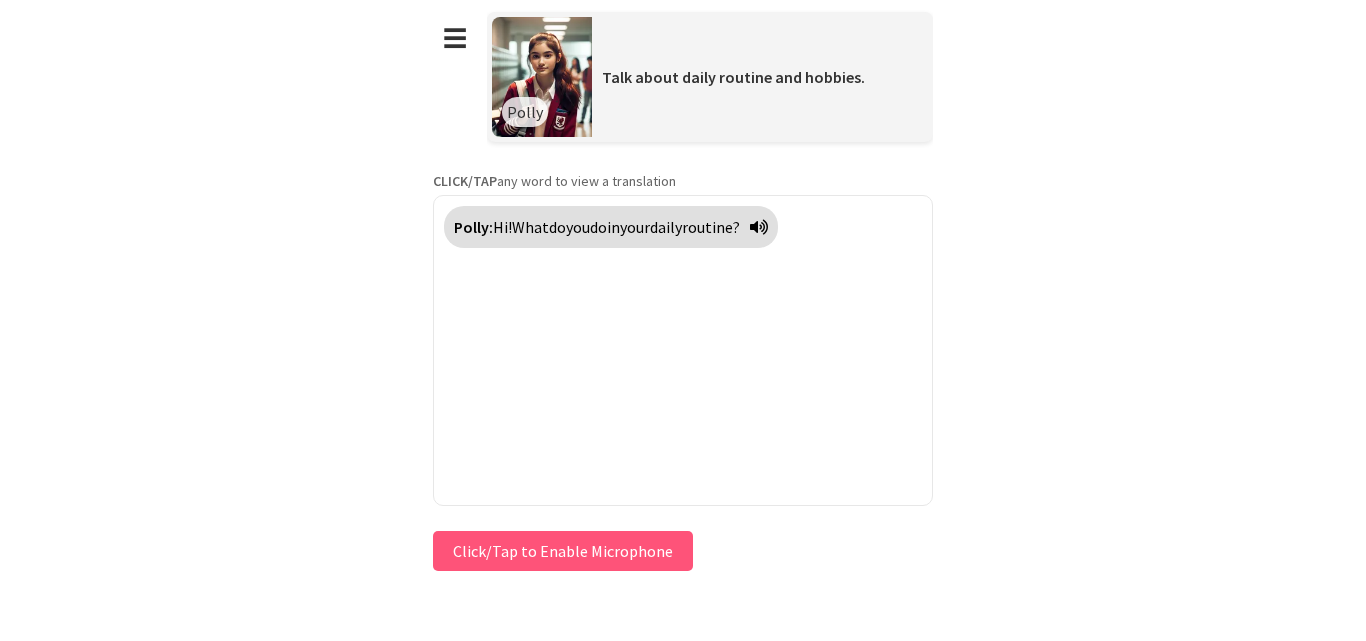 click on "Click/Tap to Enable Microphone" at bounding box center [563, 551] 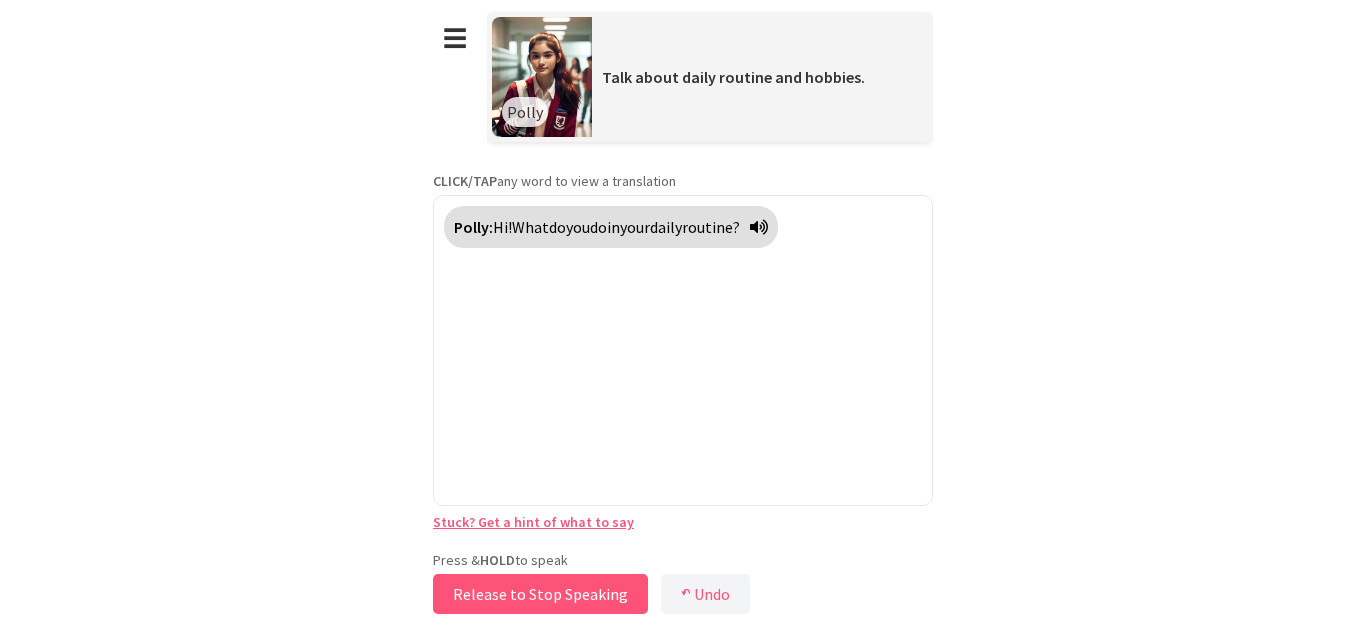 click on "Release to Stop Speaking" at bounding box center [540, 594] 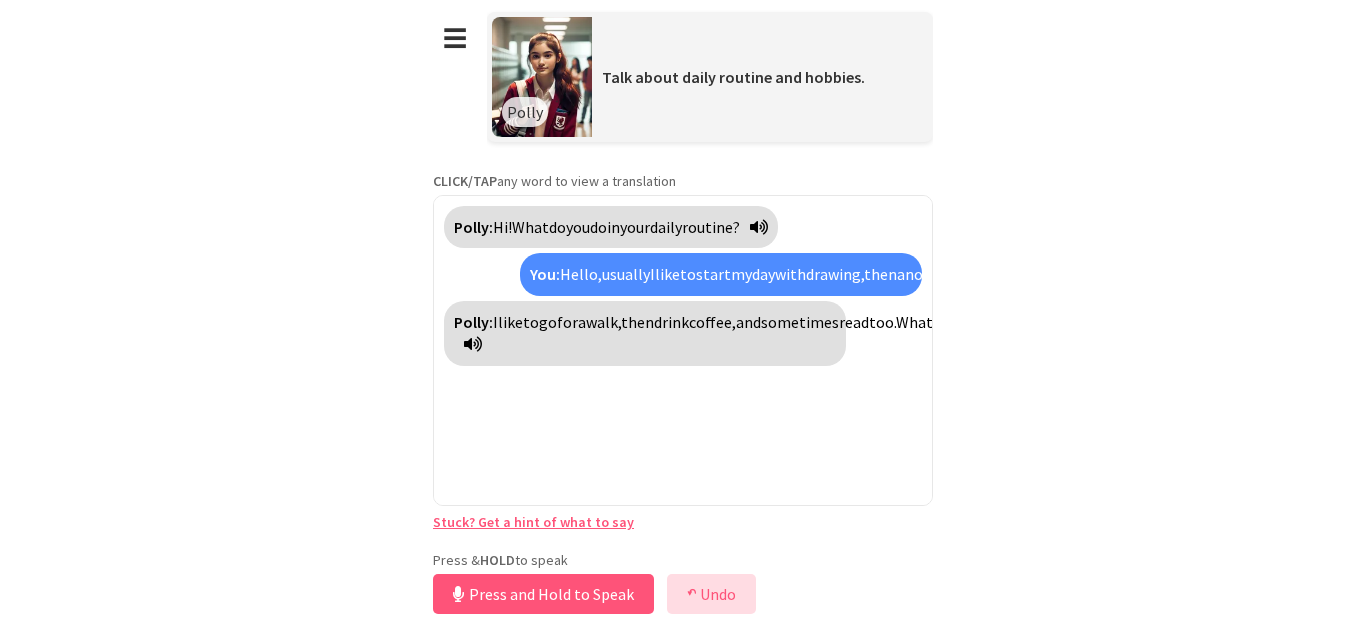 click on "↶  Undo" at bounding box center [711, 594] 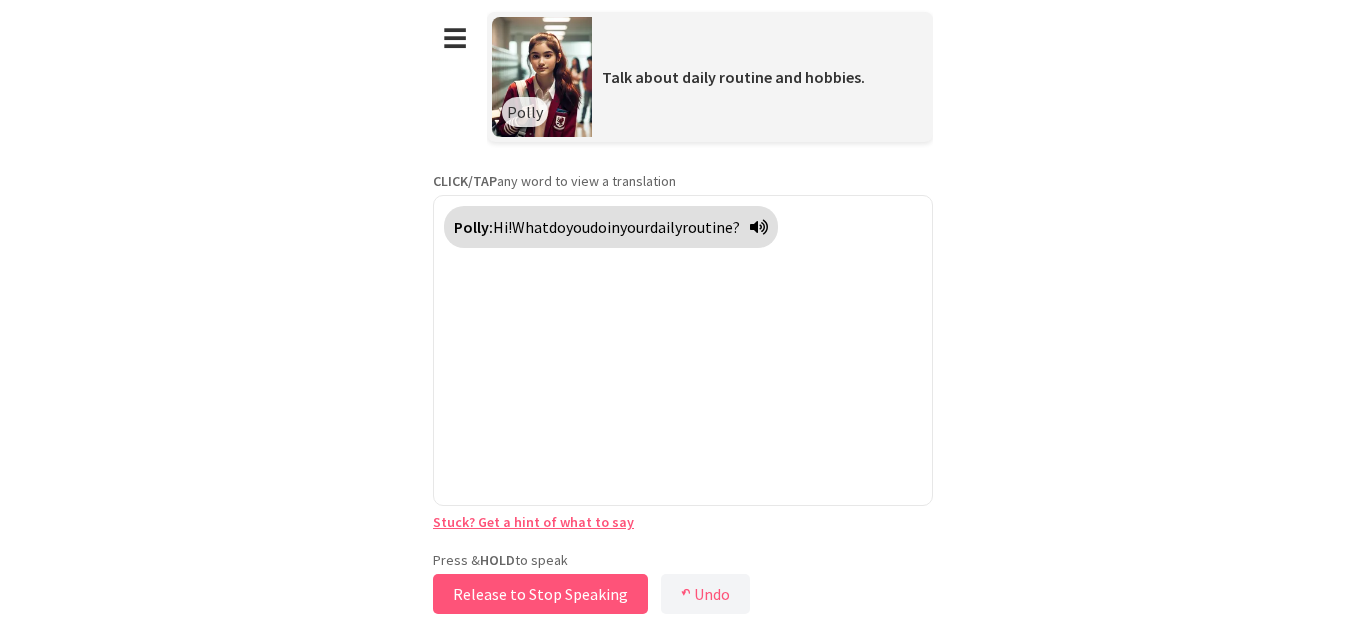 click on "Release to Stop Speaking" at bounding box center [540, 594] 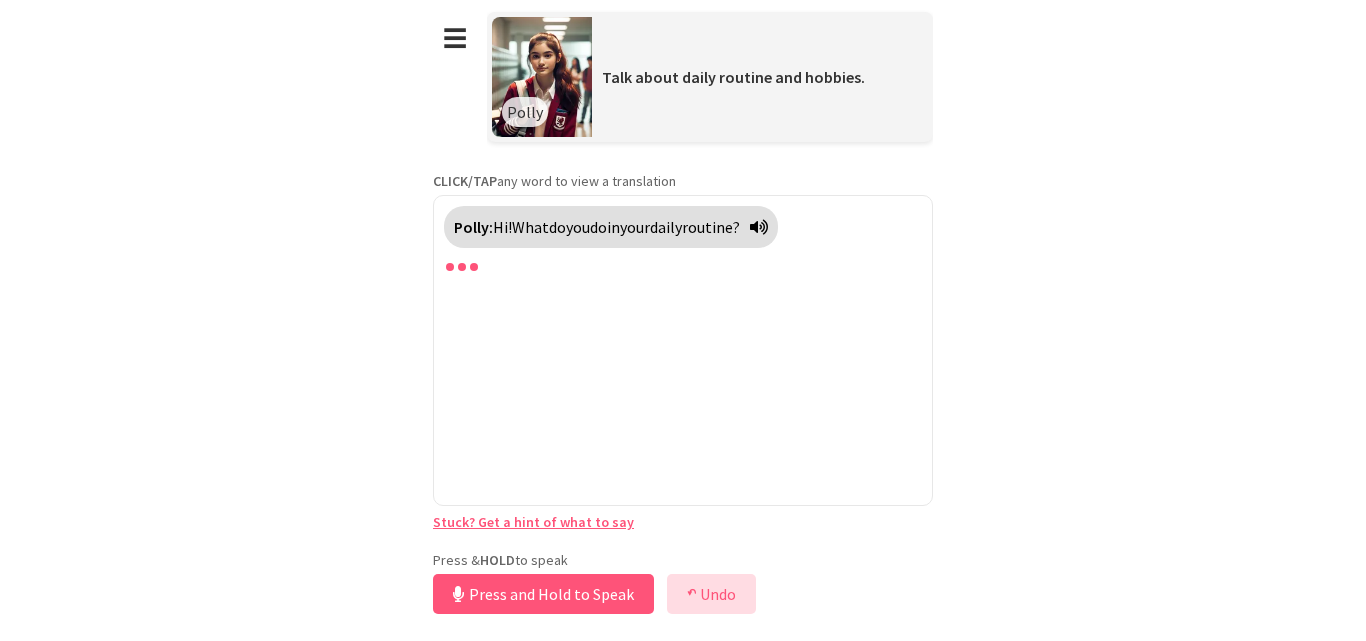 click on "↶  Undo" at bounding box center (711, 594) 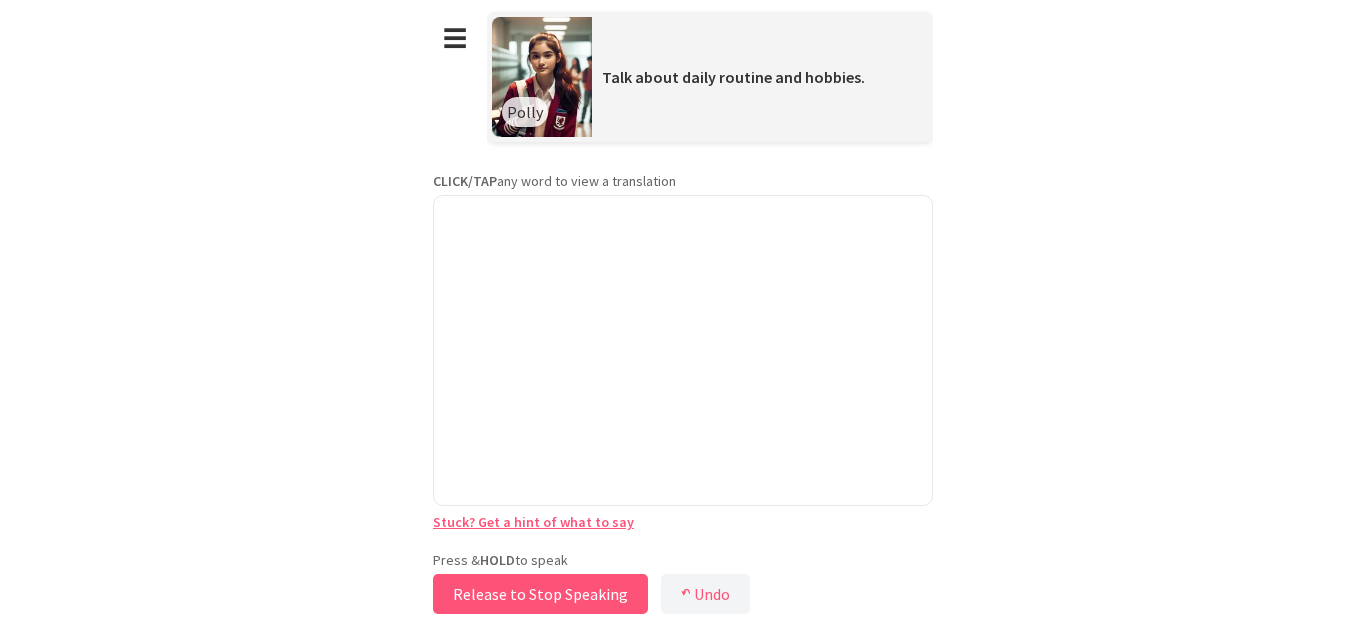 click on "Release to Stop Speaking" at bounding box center [540, 594] 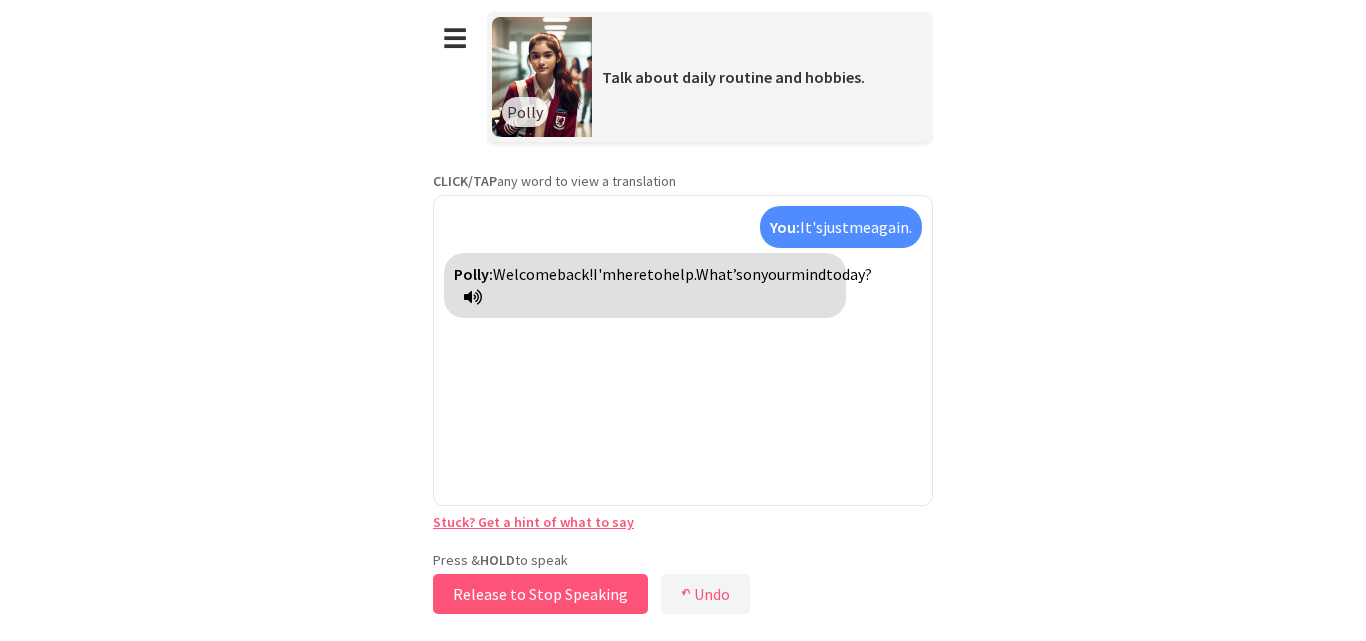click on "Release to Stop Speaking" at bounding box center [540, 594] 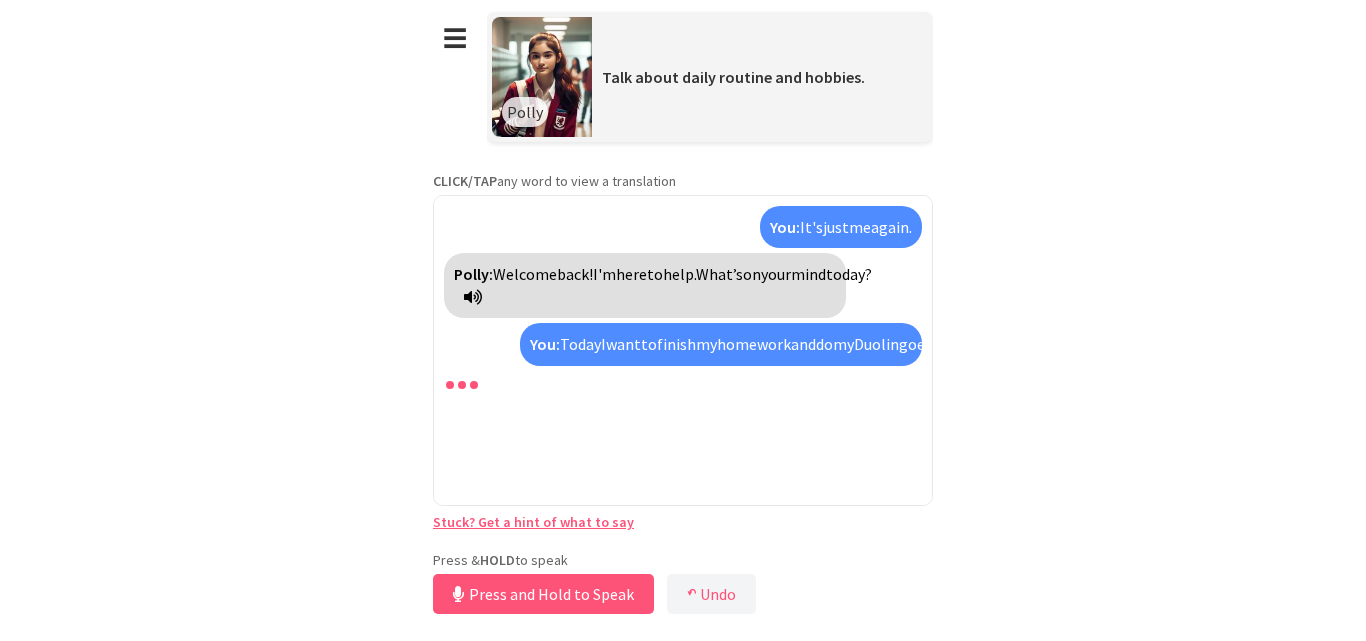 scroll, scrollTop: 25, scrollLeft: 0, axis: vertical 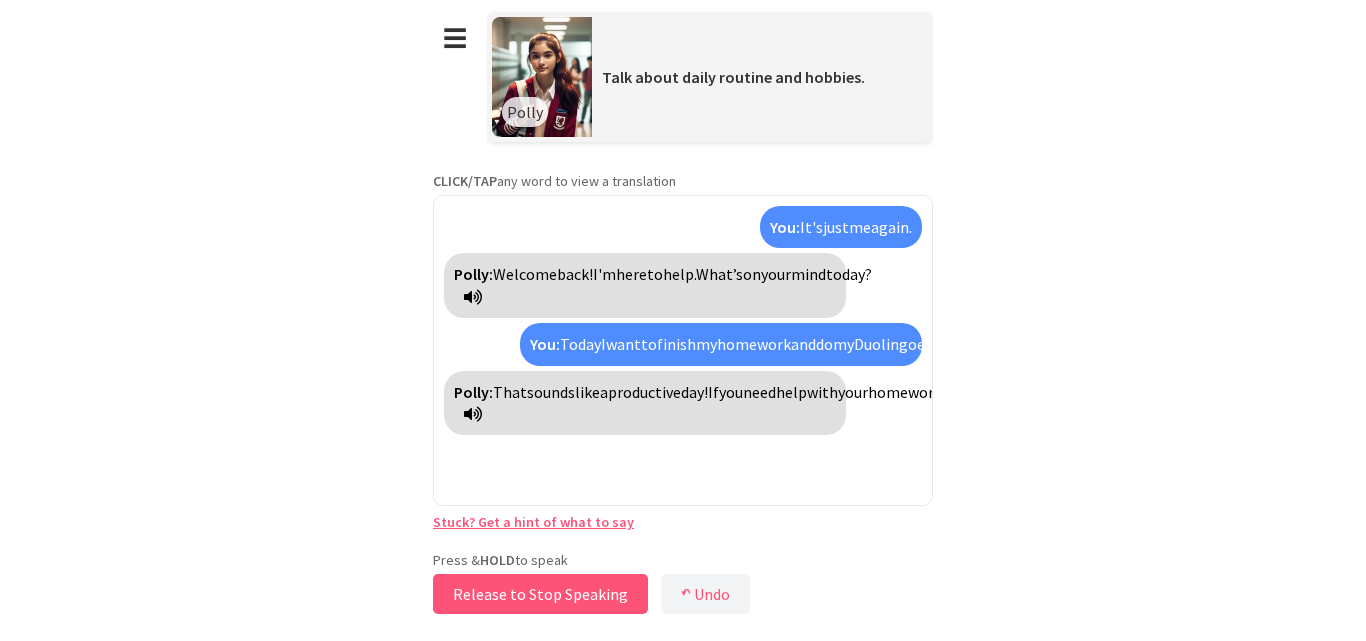 click on "Release to Stop Speaking" at bounding box center [540, 594] 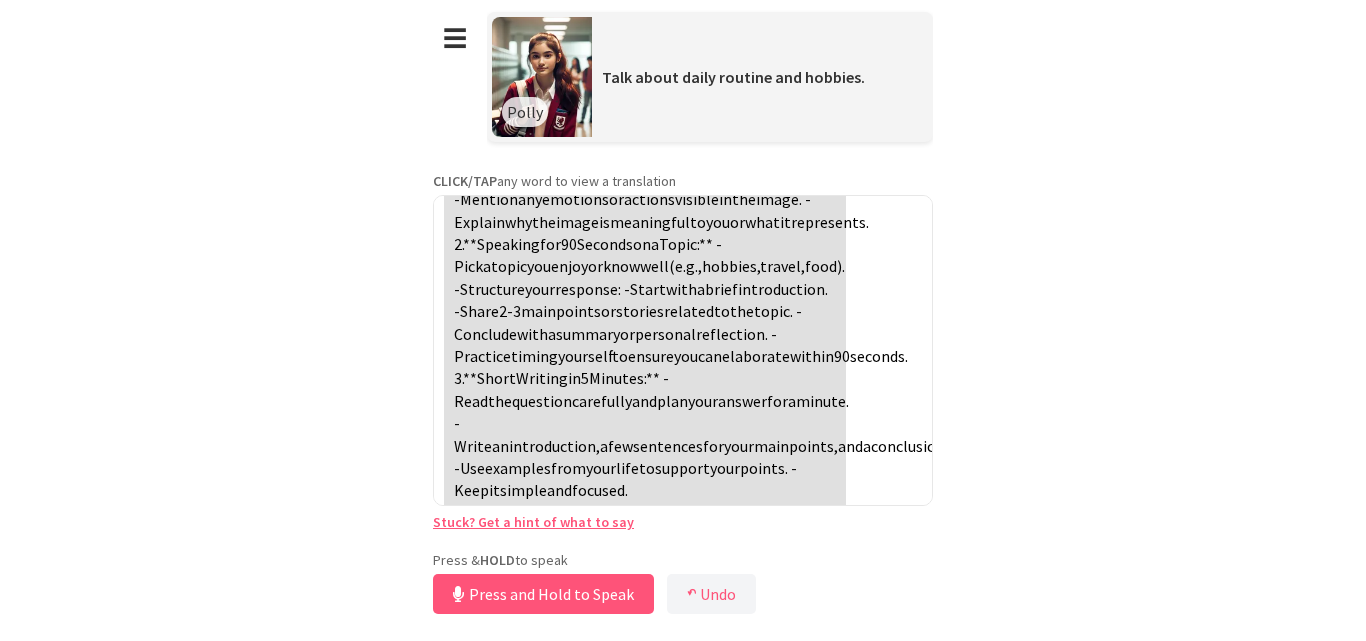 scroll, scrollTop: 724, scrollLeft: 0, axis: vertical 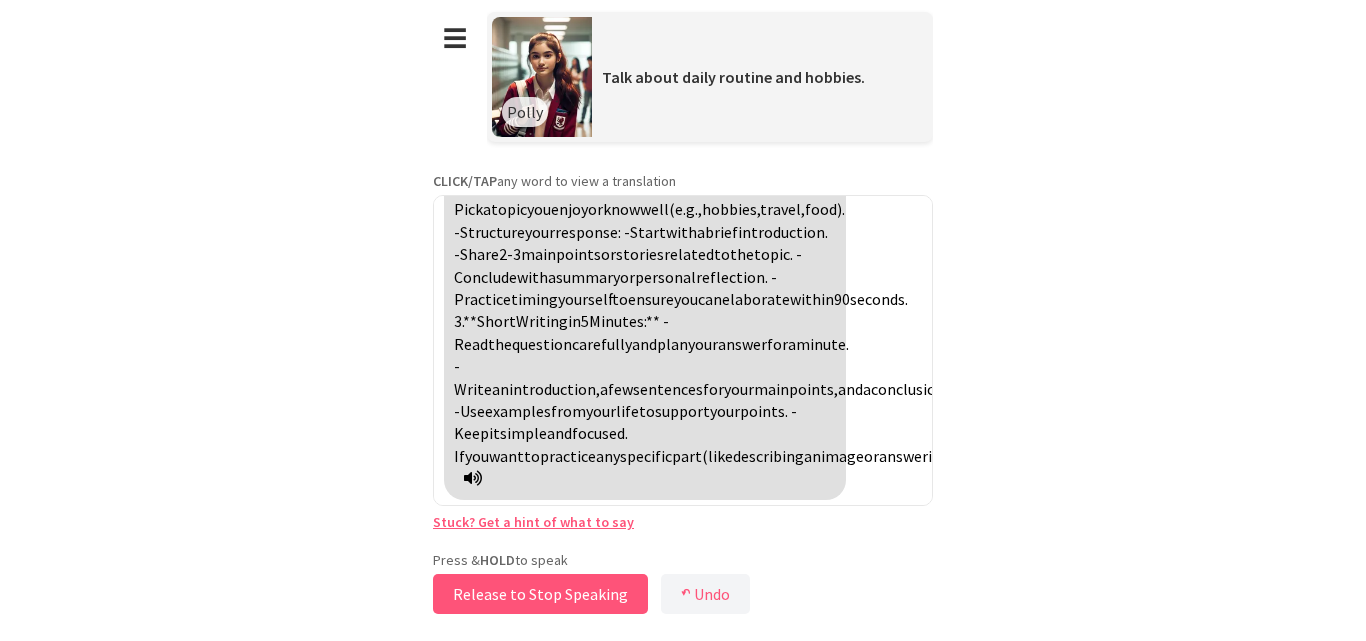 click on "Release to Stop Speaking" at bounding box center (540, 594) 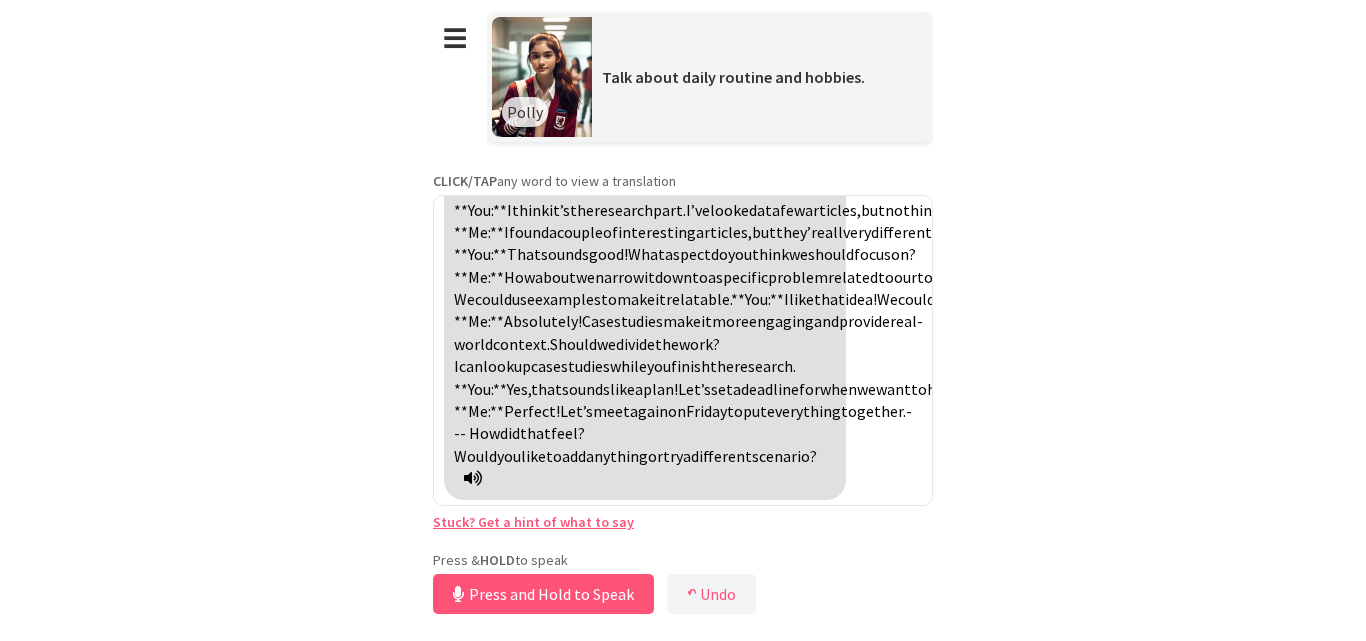 scroll, scrollTop: 1491, scrollLeft: 0, axis: vertical 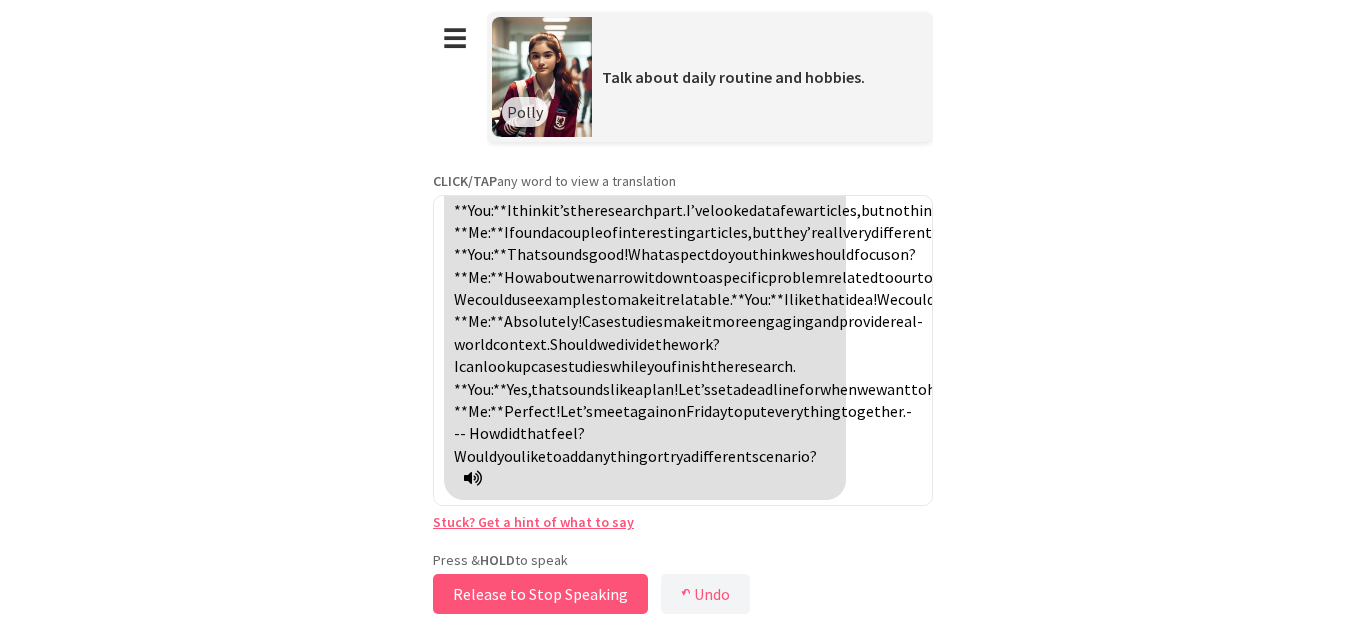 click on "Release to Stop Speaking" at bounding box center [540, 594] 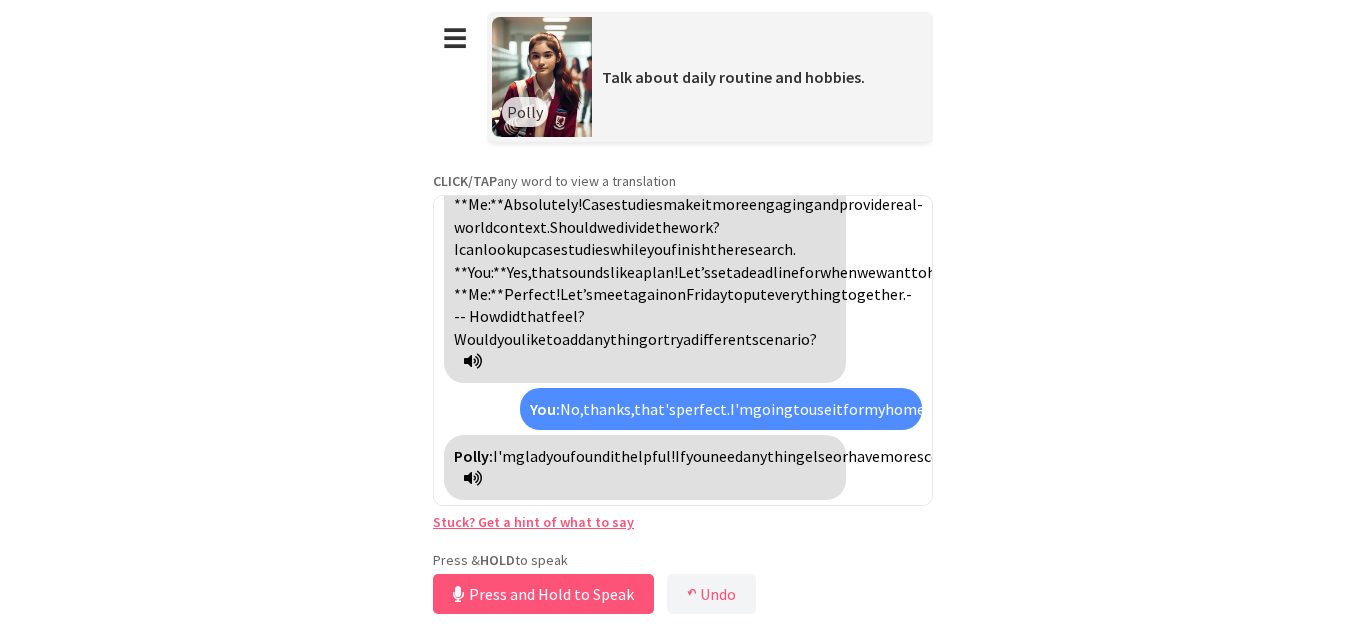 scroll, scrollTop: 1653, scrollLeft: 0, axis: vertical 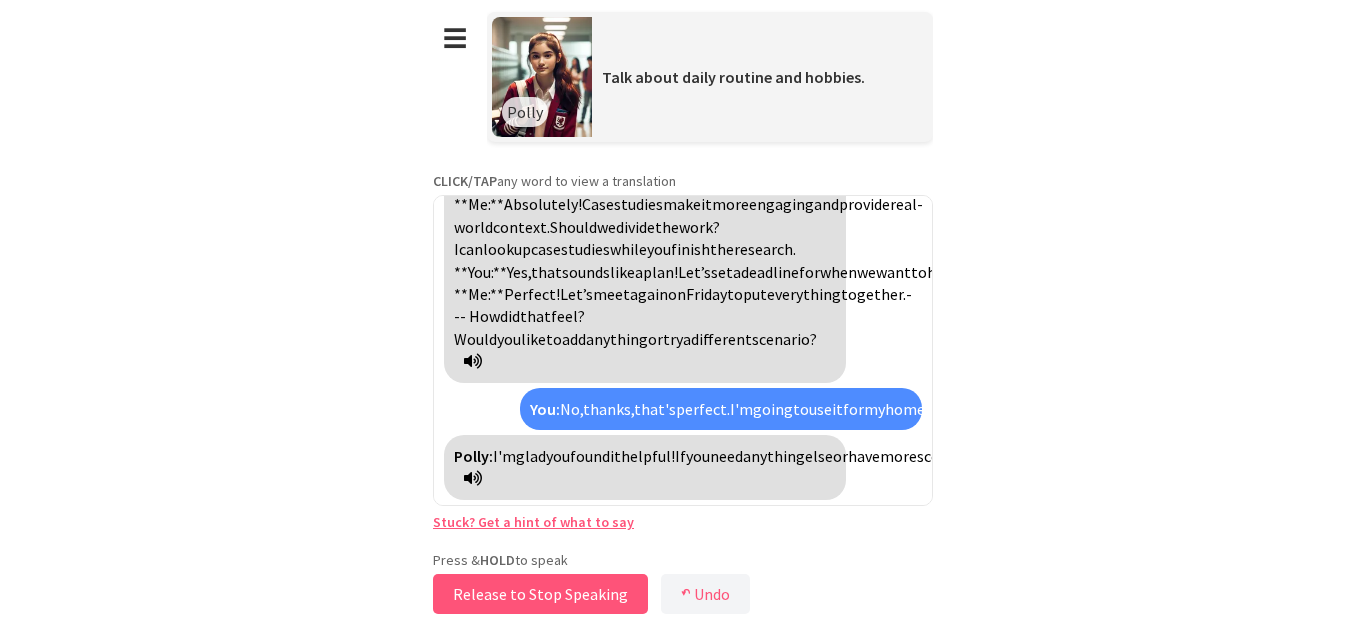 click on "Release to Stop Speaking" at bounding box center (540, 594) 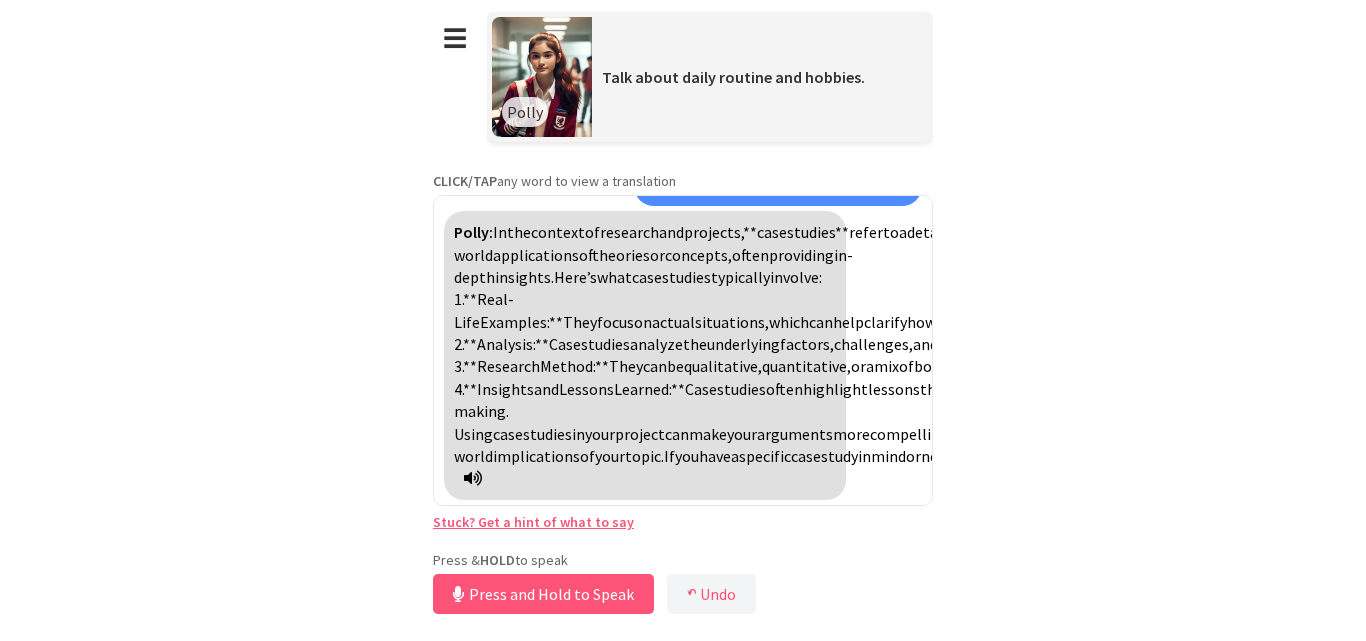 scroll, scrollTop: 2218, scrollLeft: 0, axis: vertical 